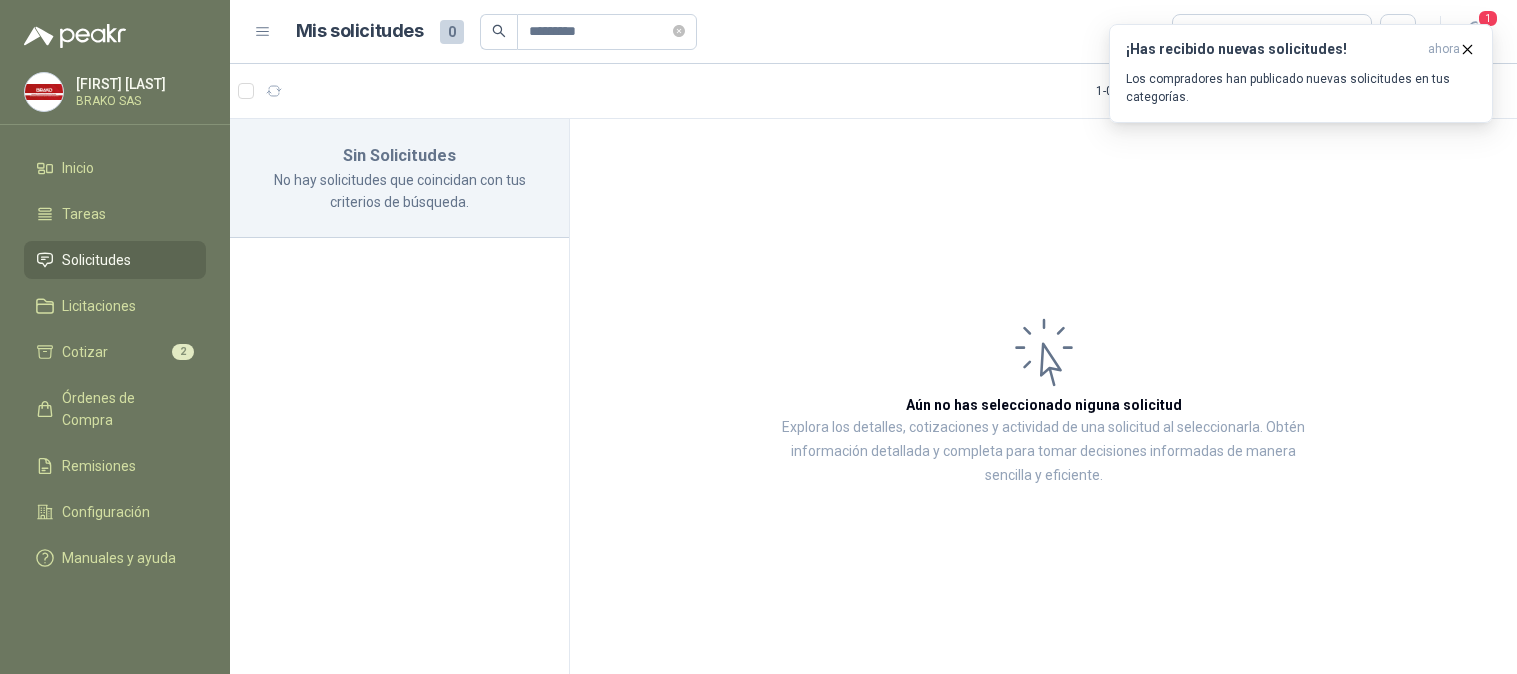 scroll, scrollTop: 0, scrollLeft: 0, axis: both 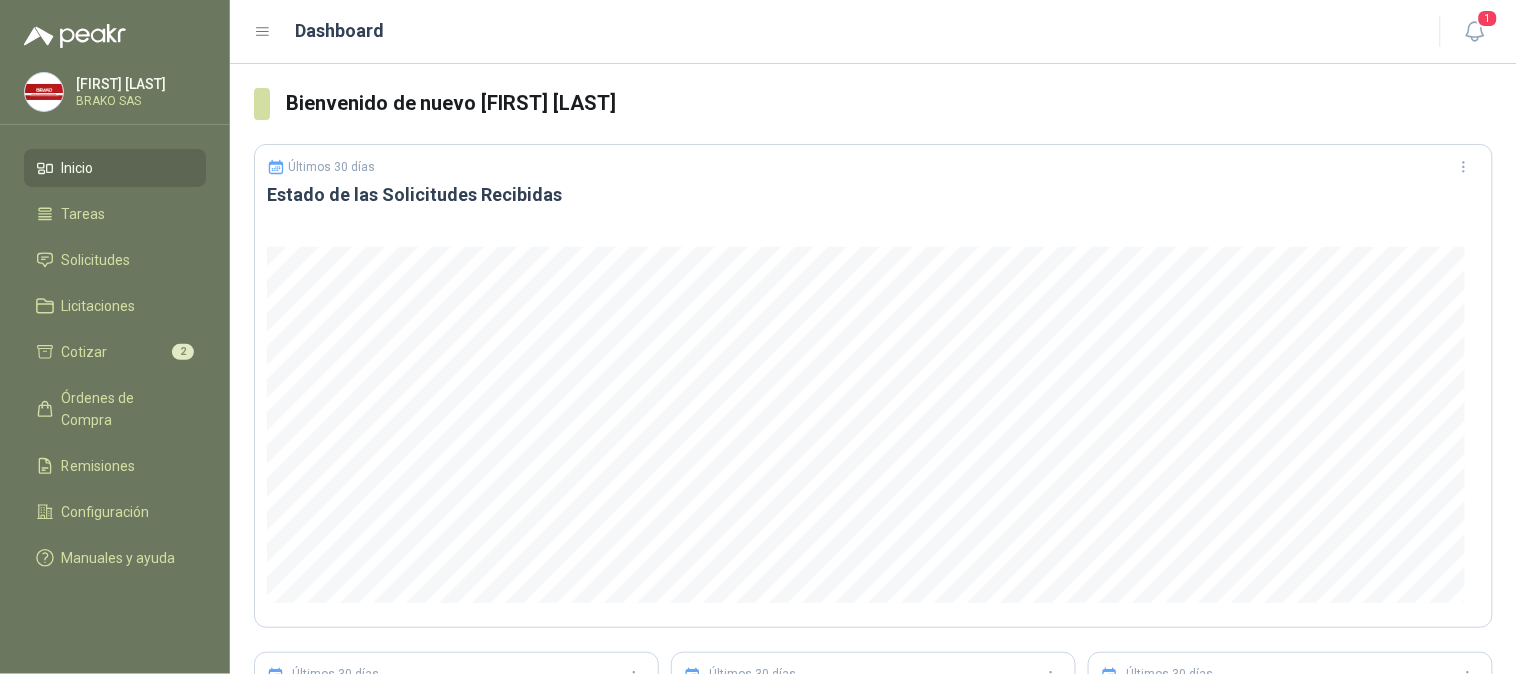 click on "BRAKO SAS" at bounding box center (138, 101) 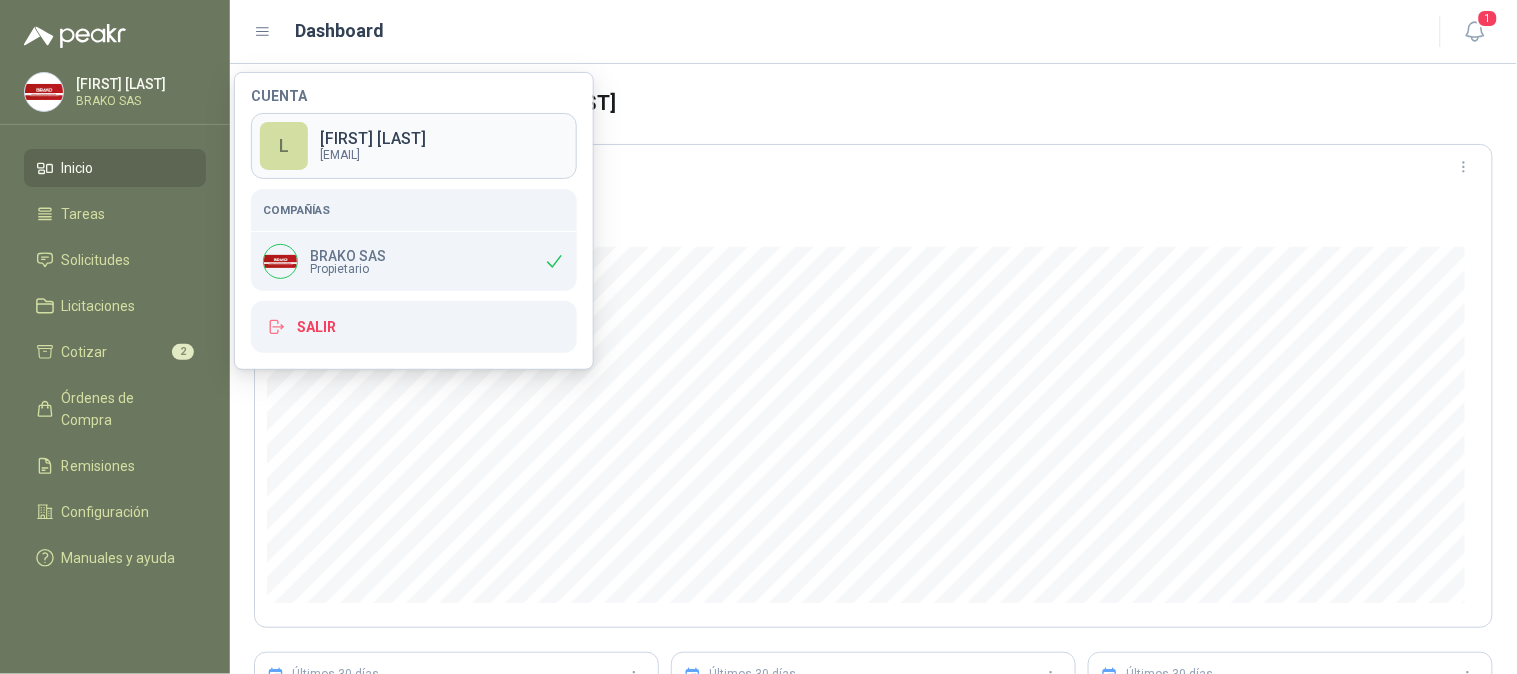 click on "elena.sanchez@example.com" at bounding box center (373, 155) 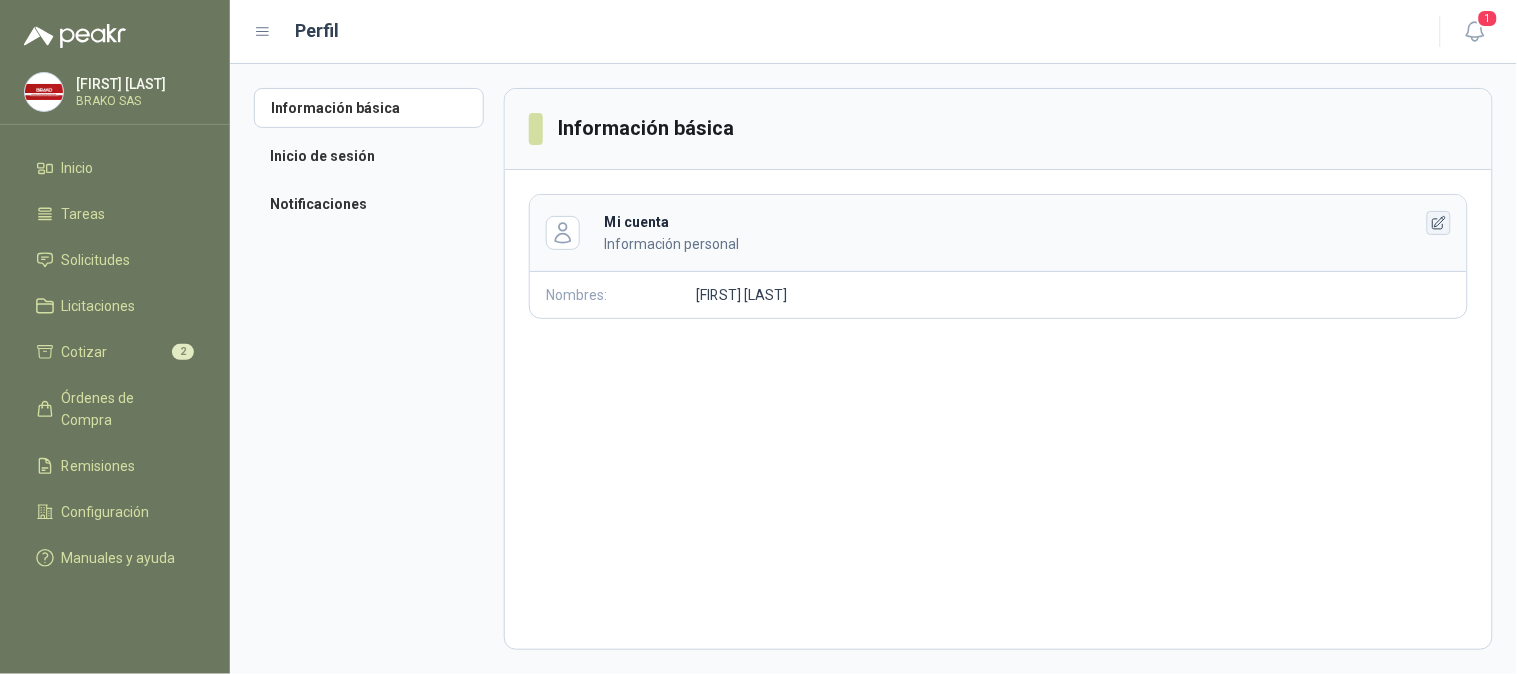click 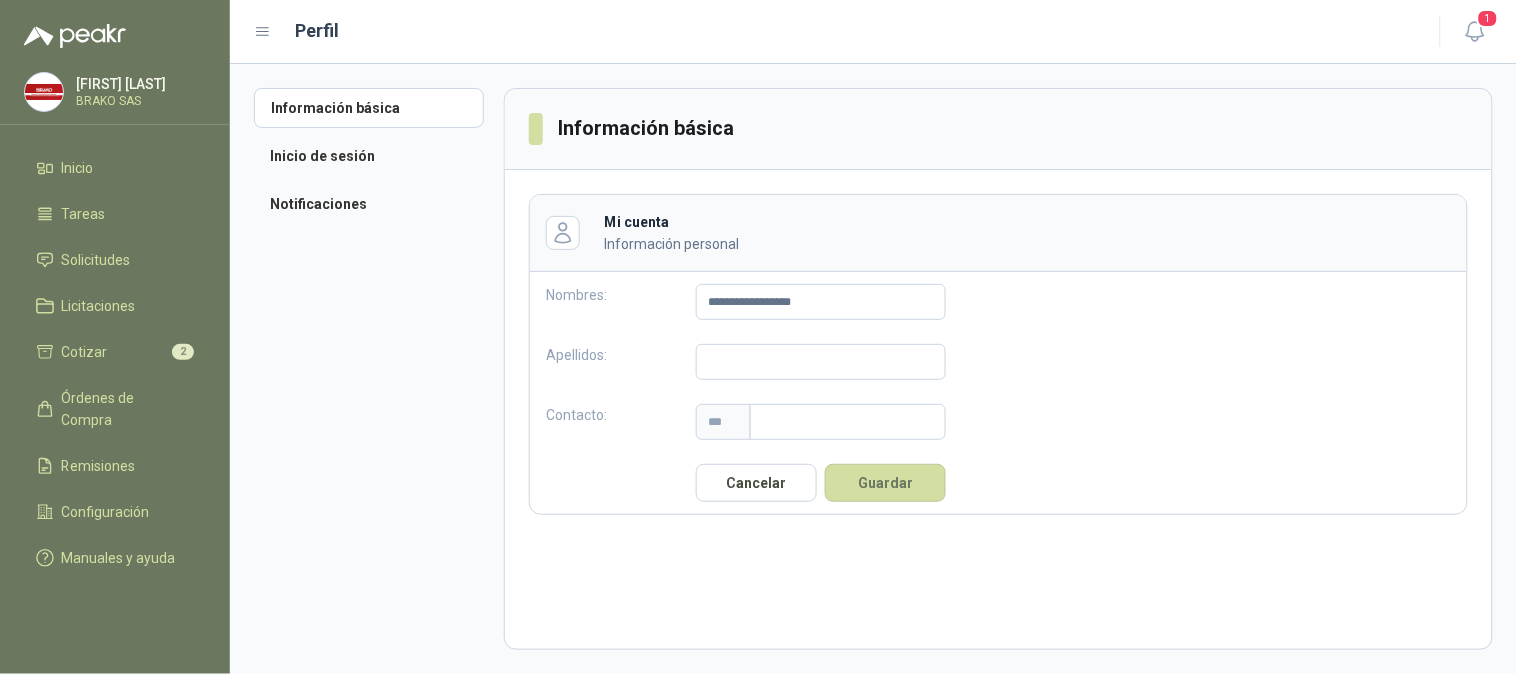 click on "**********" at bounding box center [998, 369] 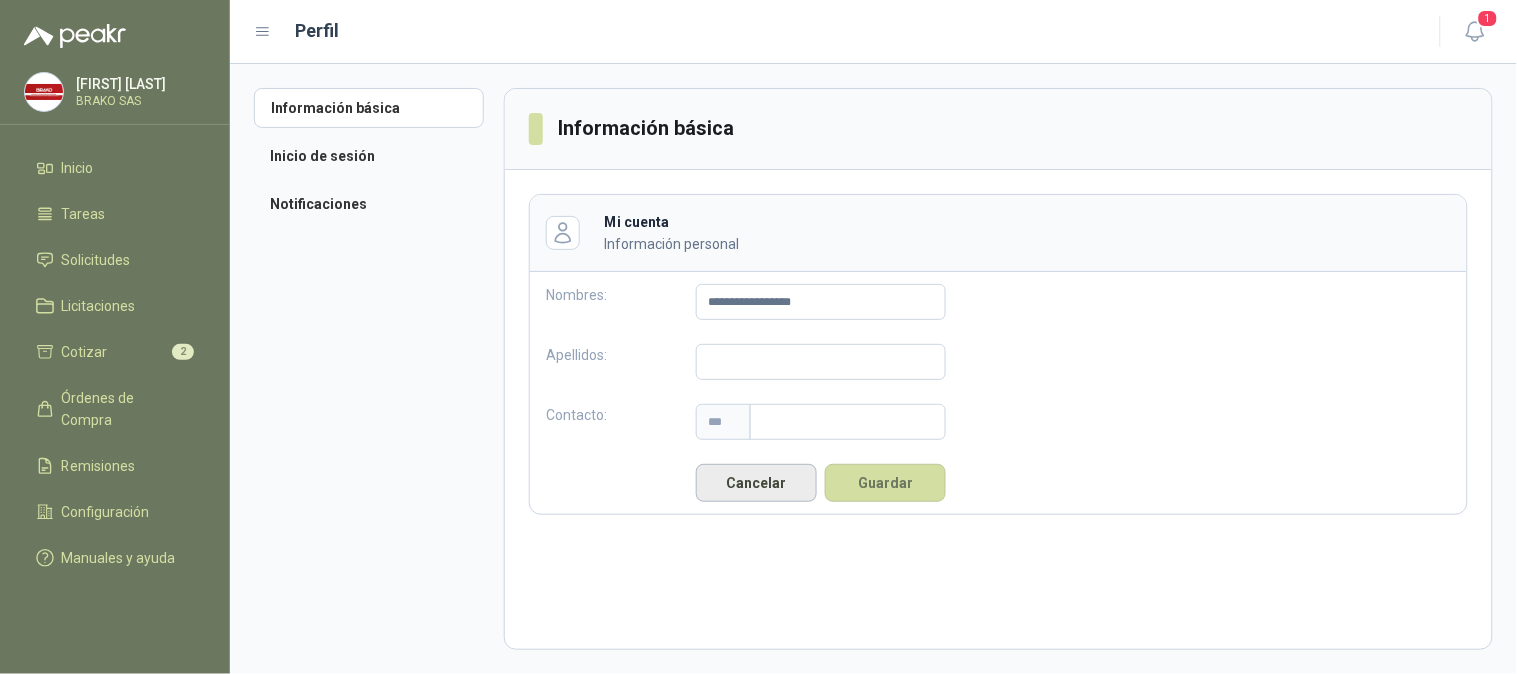click on "Cancelar" at bounding box center [756, 483] 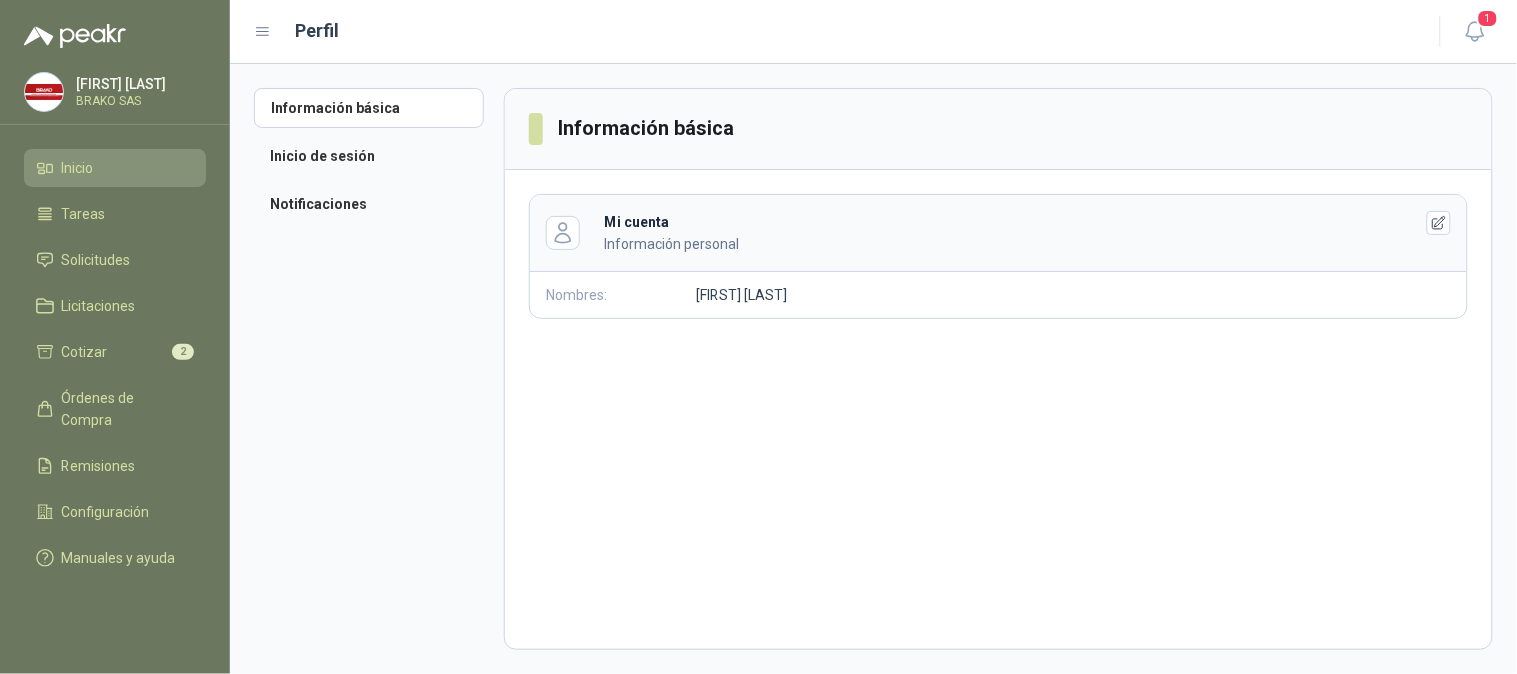 click on "Inicio" at bounding box center (115, 168) 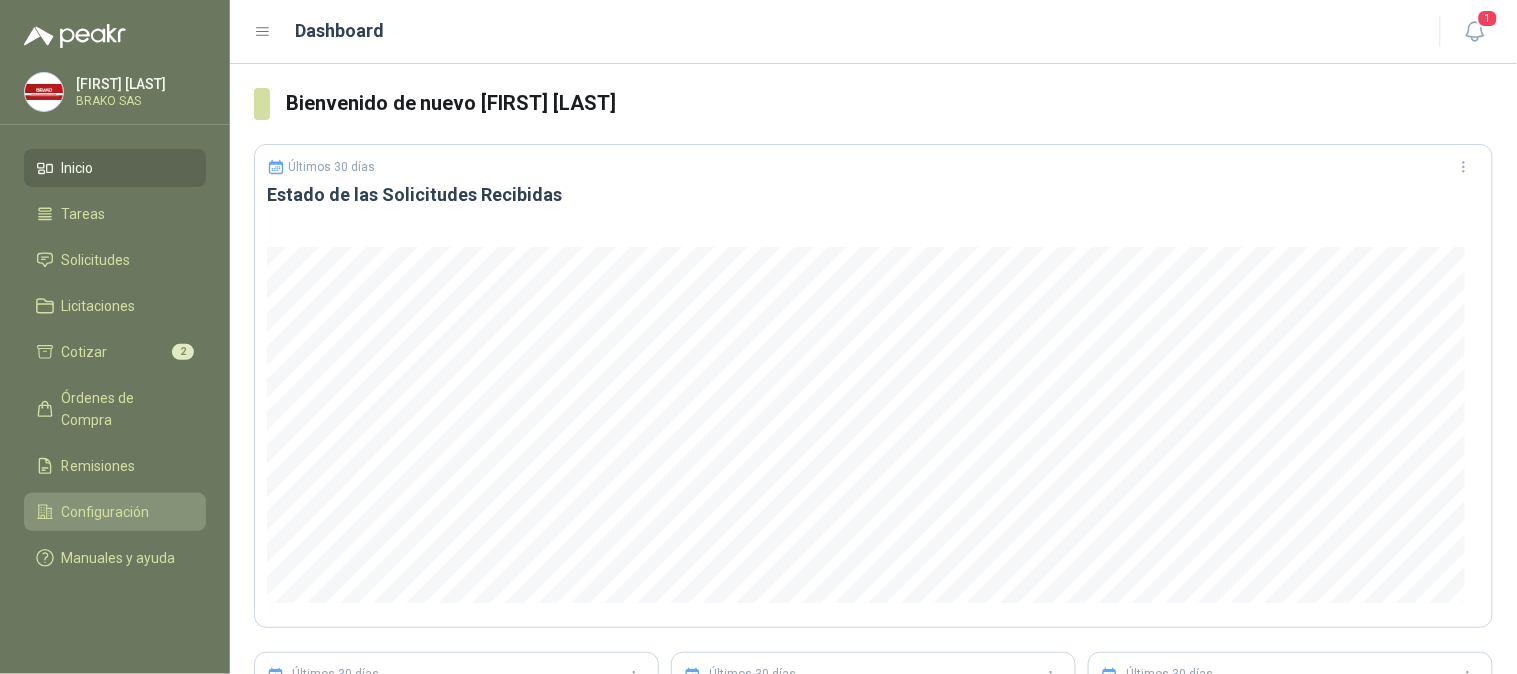 click on "Configuración" at bounding box center [115, 512] 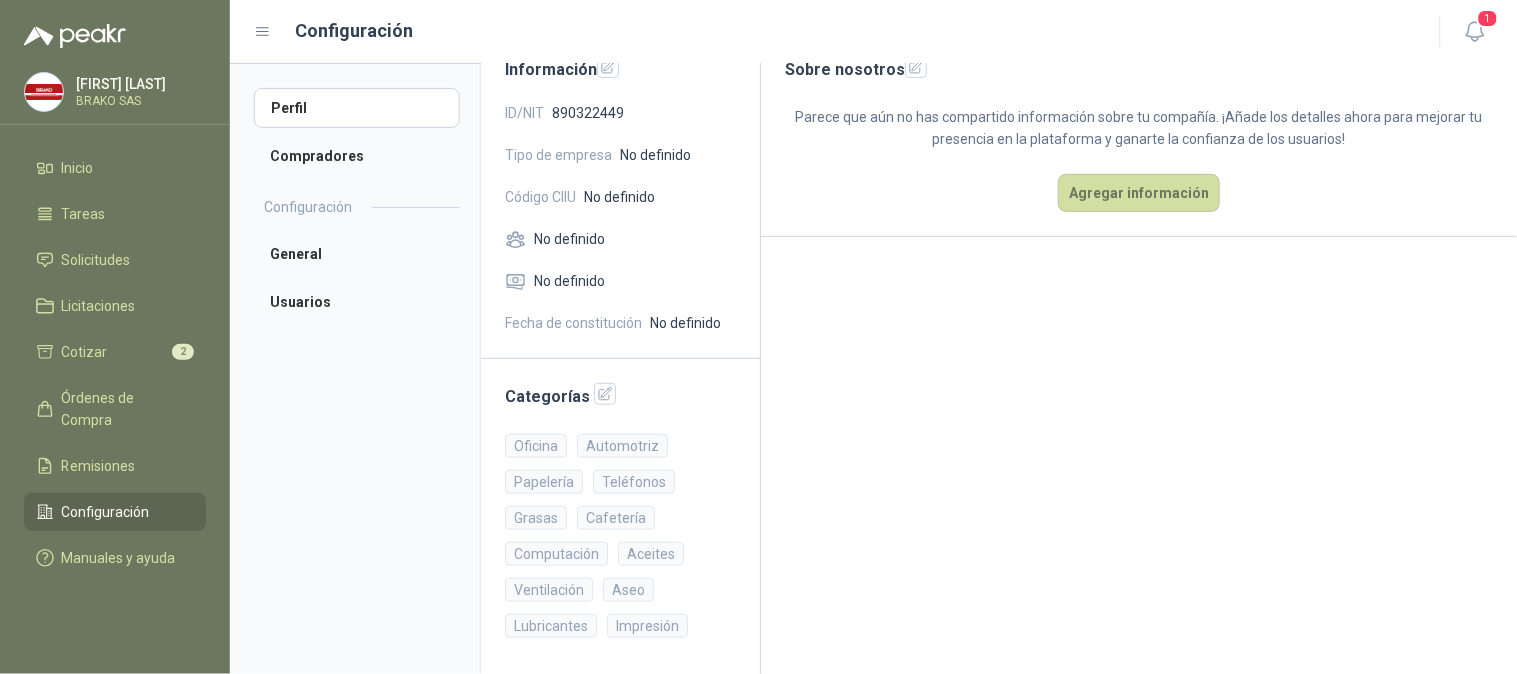 scroll, scrollTop: 160, scrollLeft: 0, axis: vertical 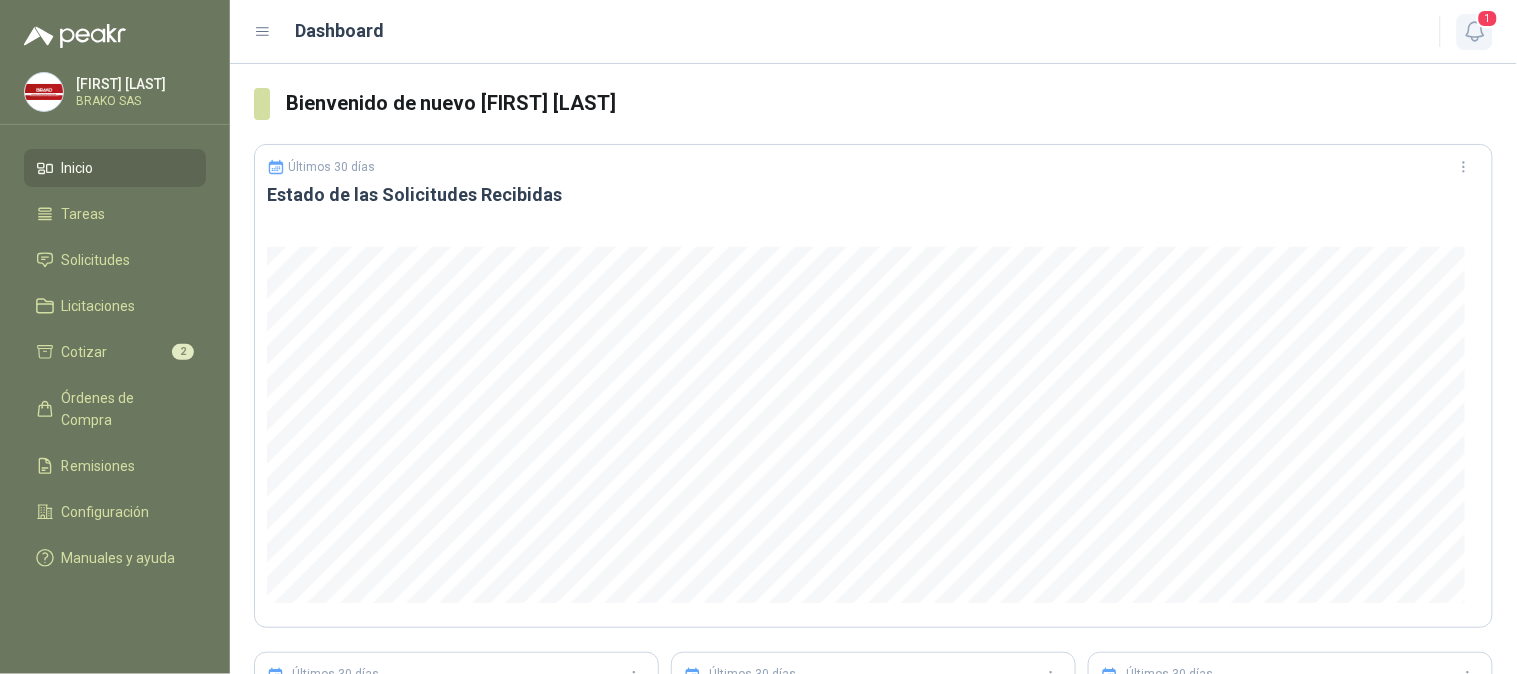 click 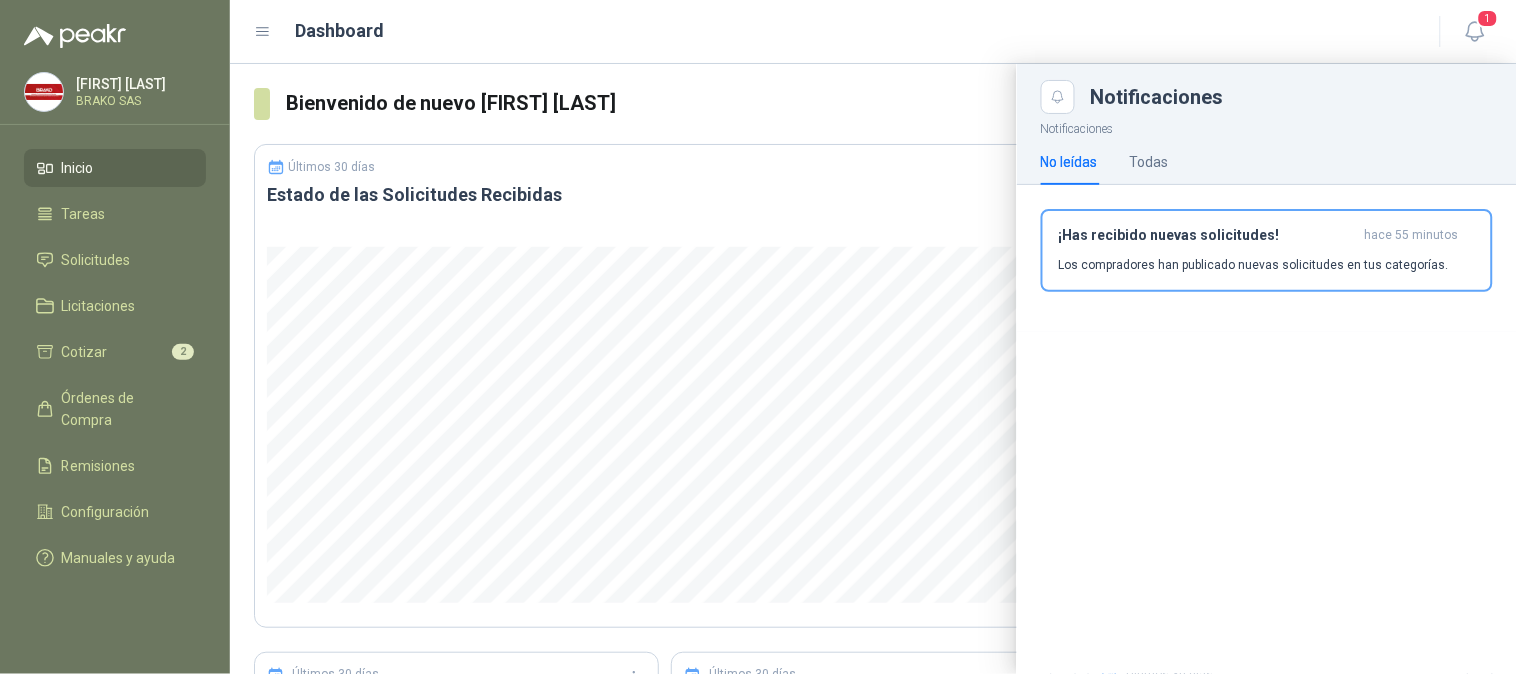 click at bounding box center [873, 369] 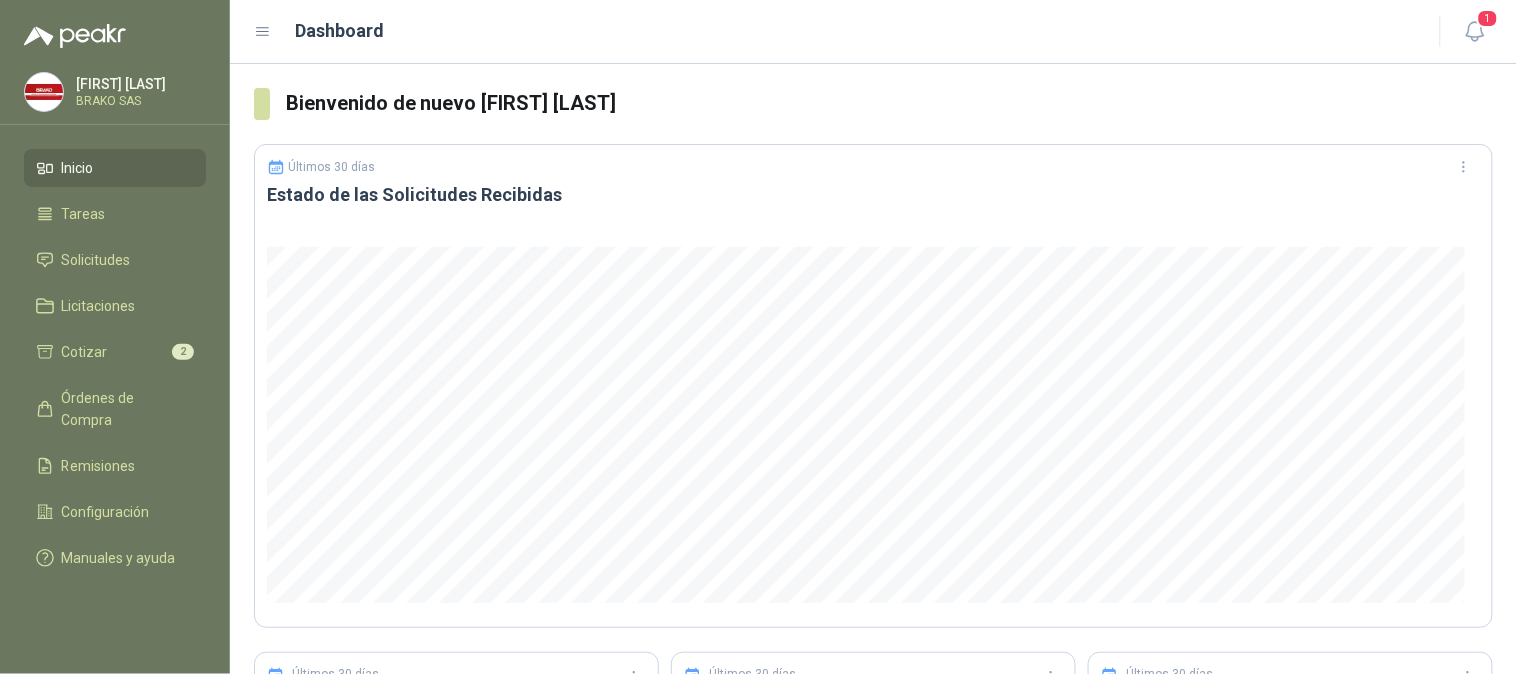 click on "BRAKO SAS" at bounding box center [138, 101] 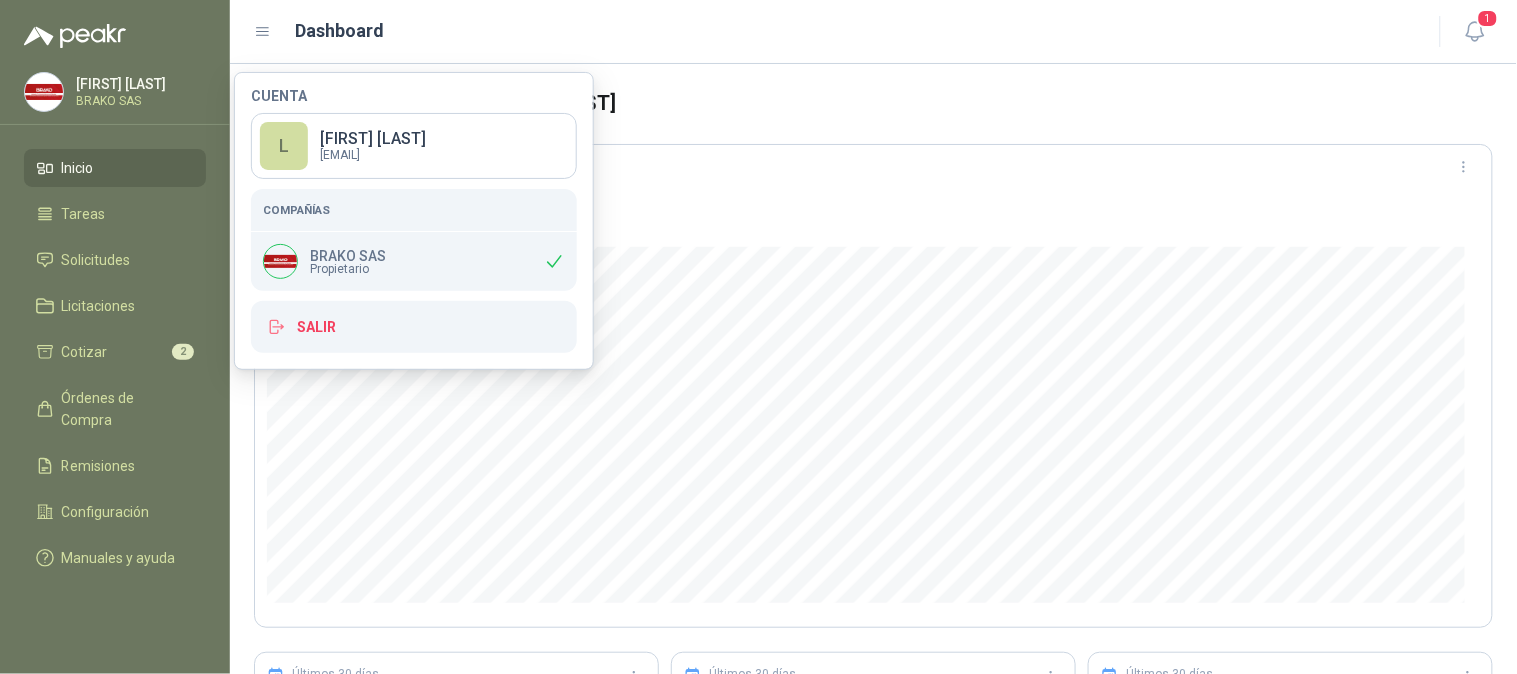 click on "Propietario" at bounding box center (348, 269) 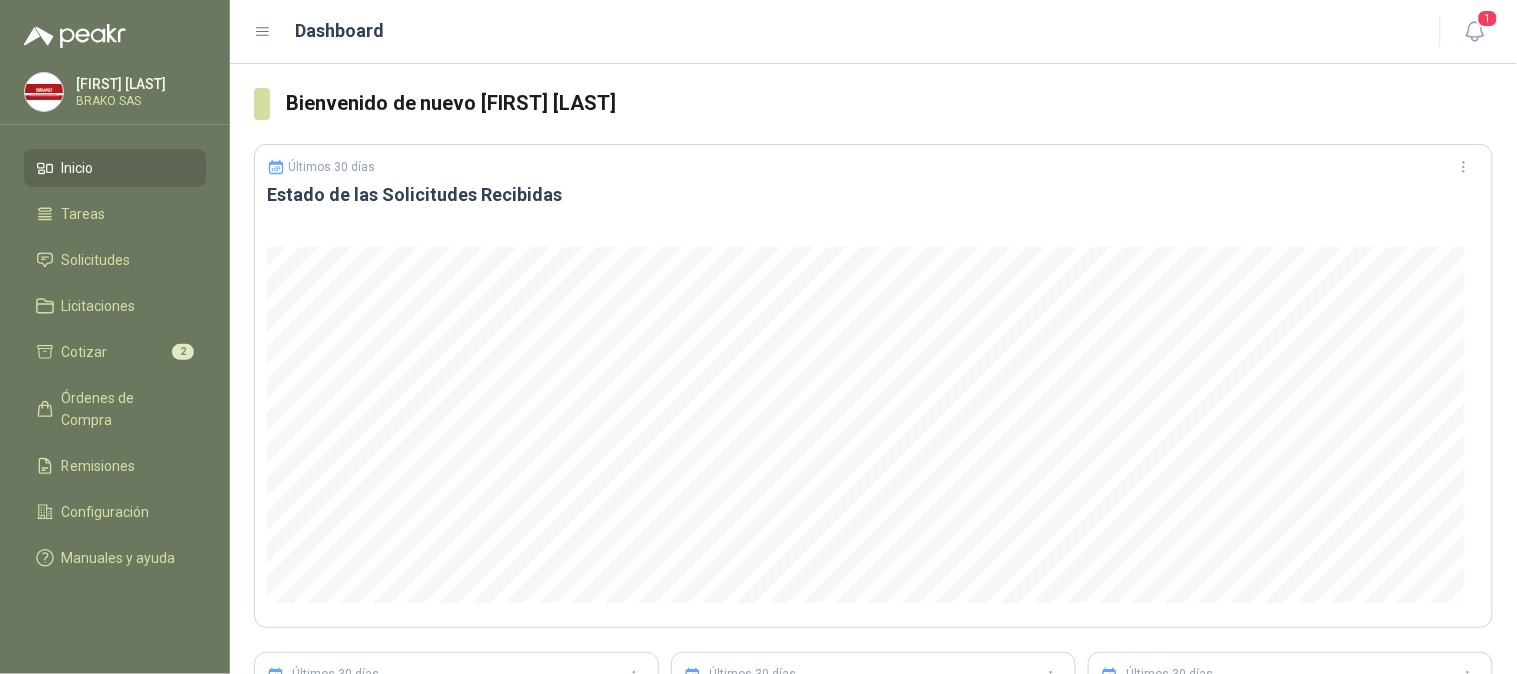 click on "Inicio" at bounding box center (115, 168) 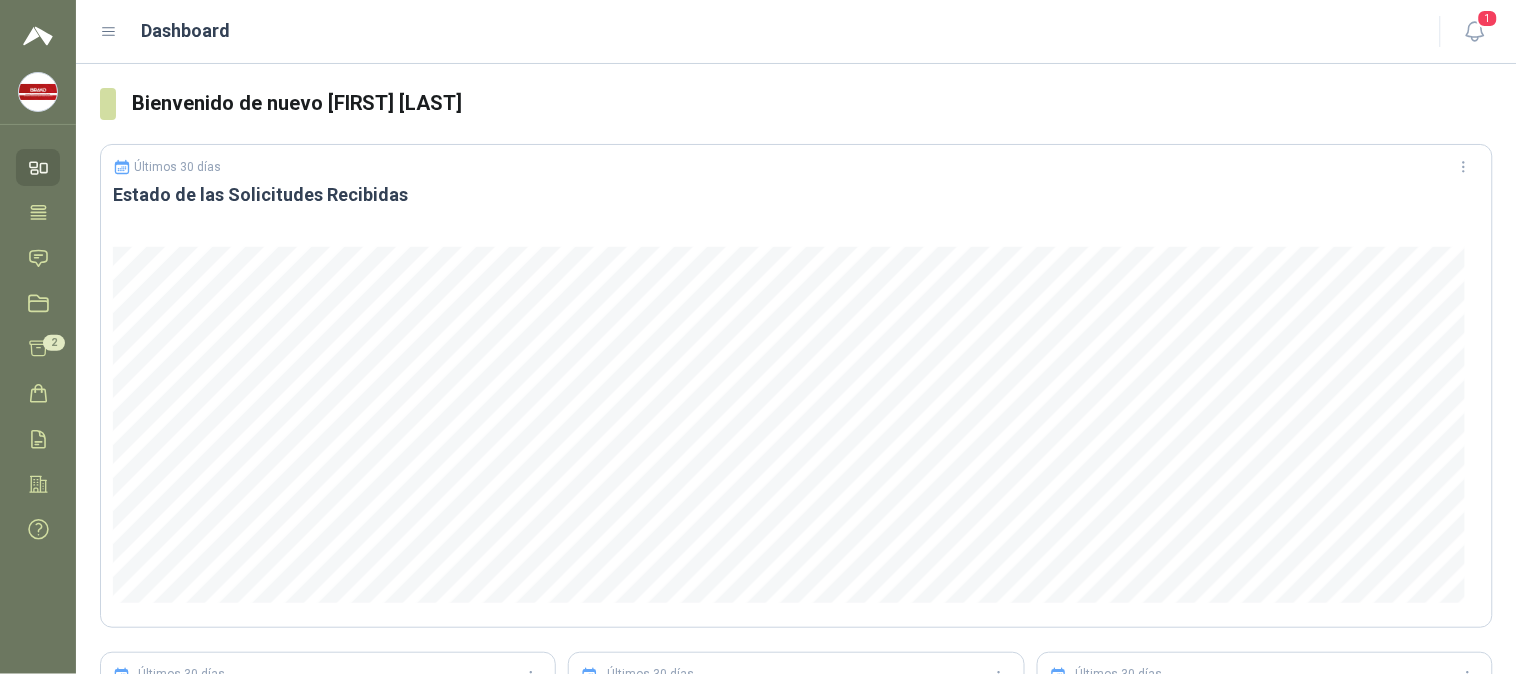 click 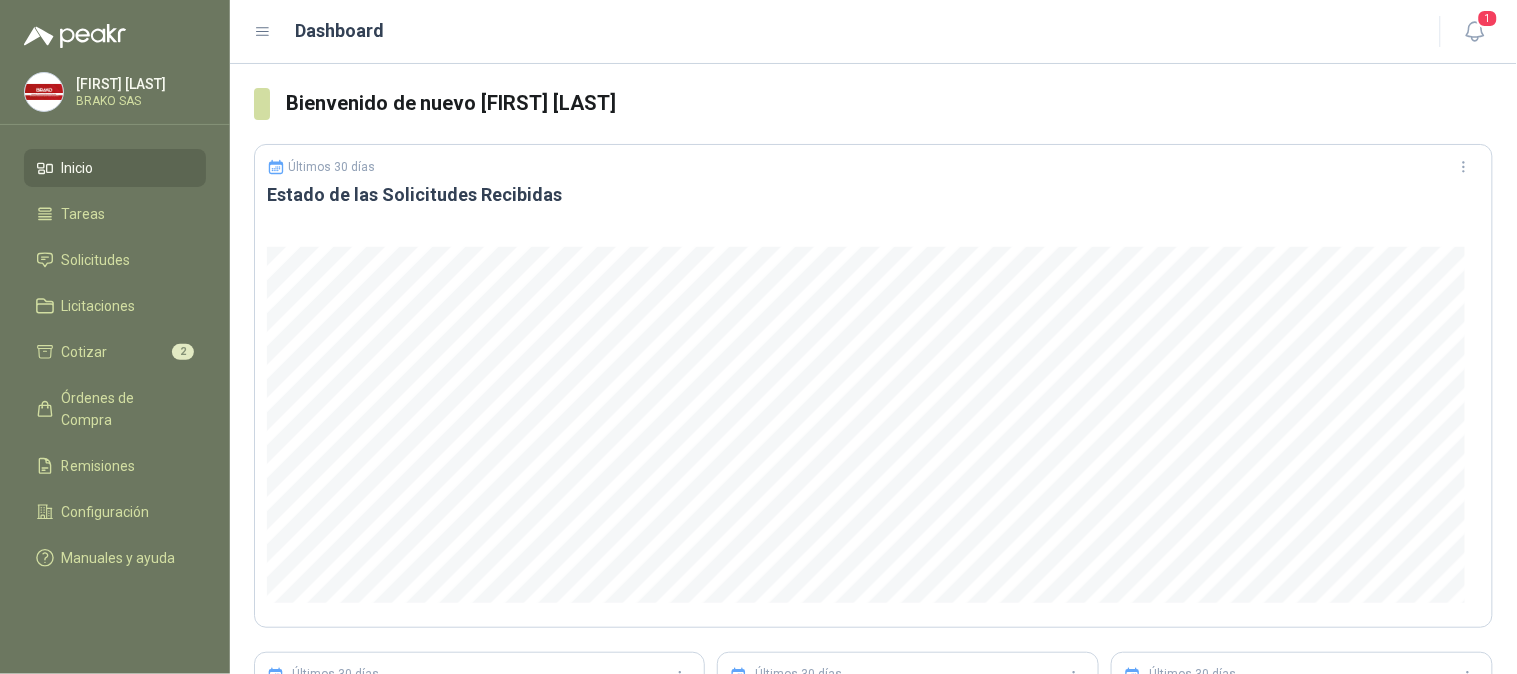 click on "Inicio" at bounding box center [115, 168] 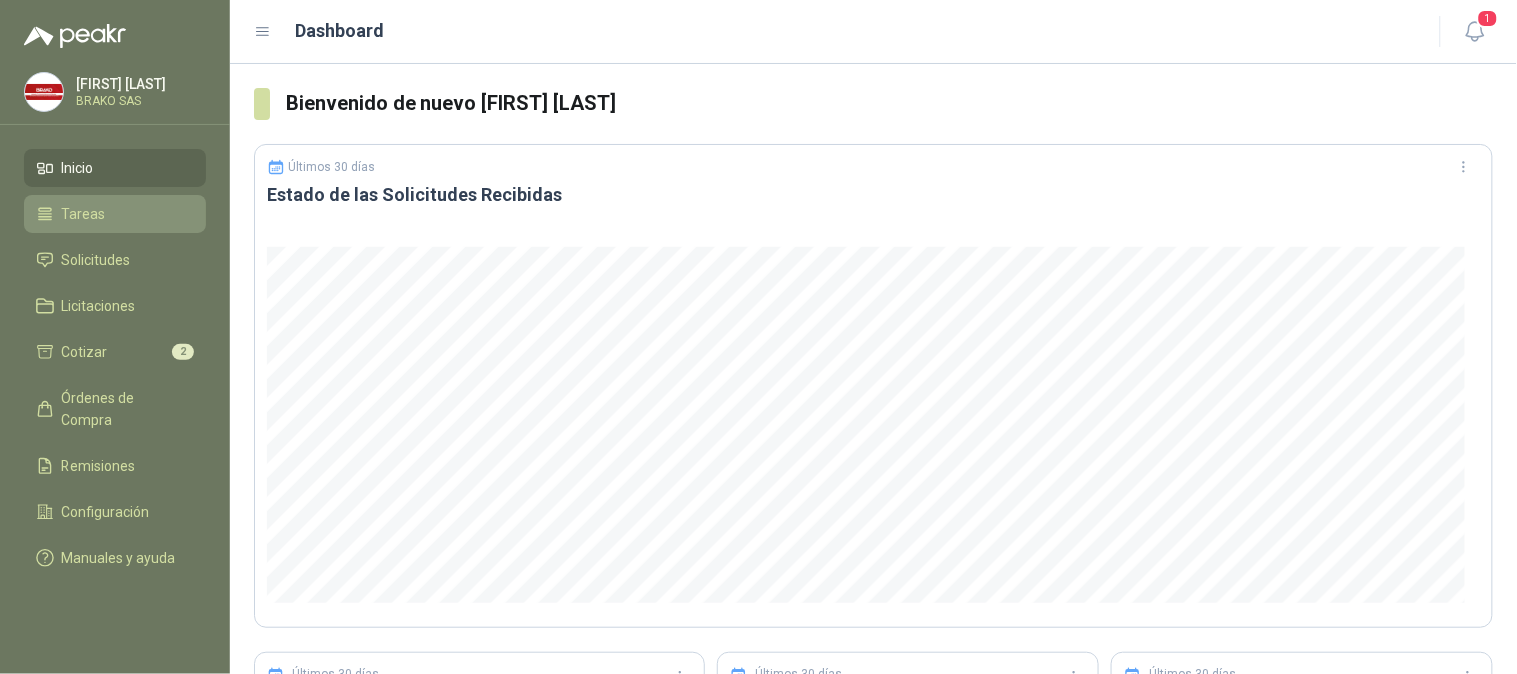 click on "Tareas" at bounding box center (115, 214) 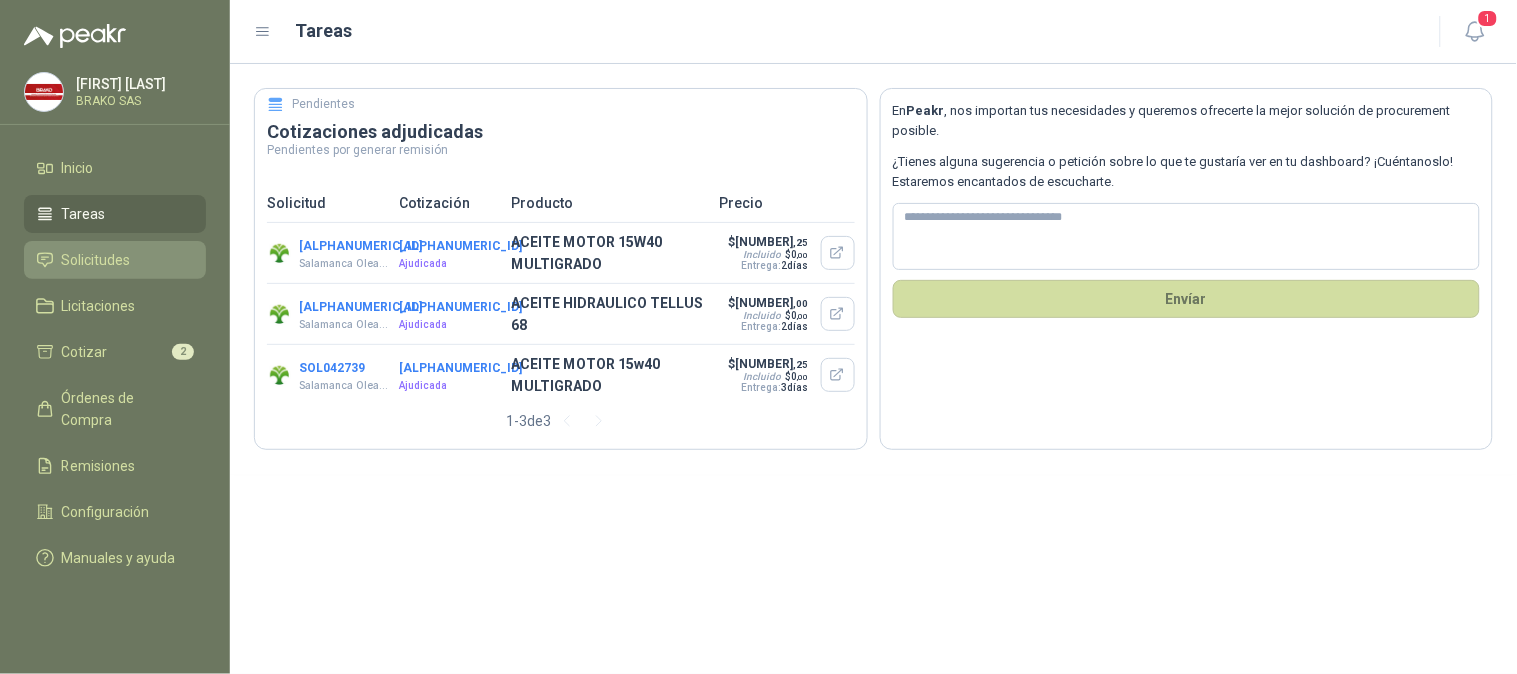click on "Solicitudes" at bounding box center [96, 260] 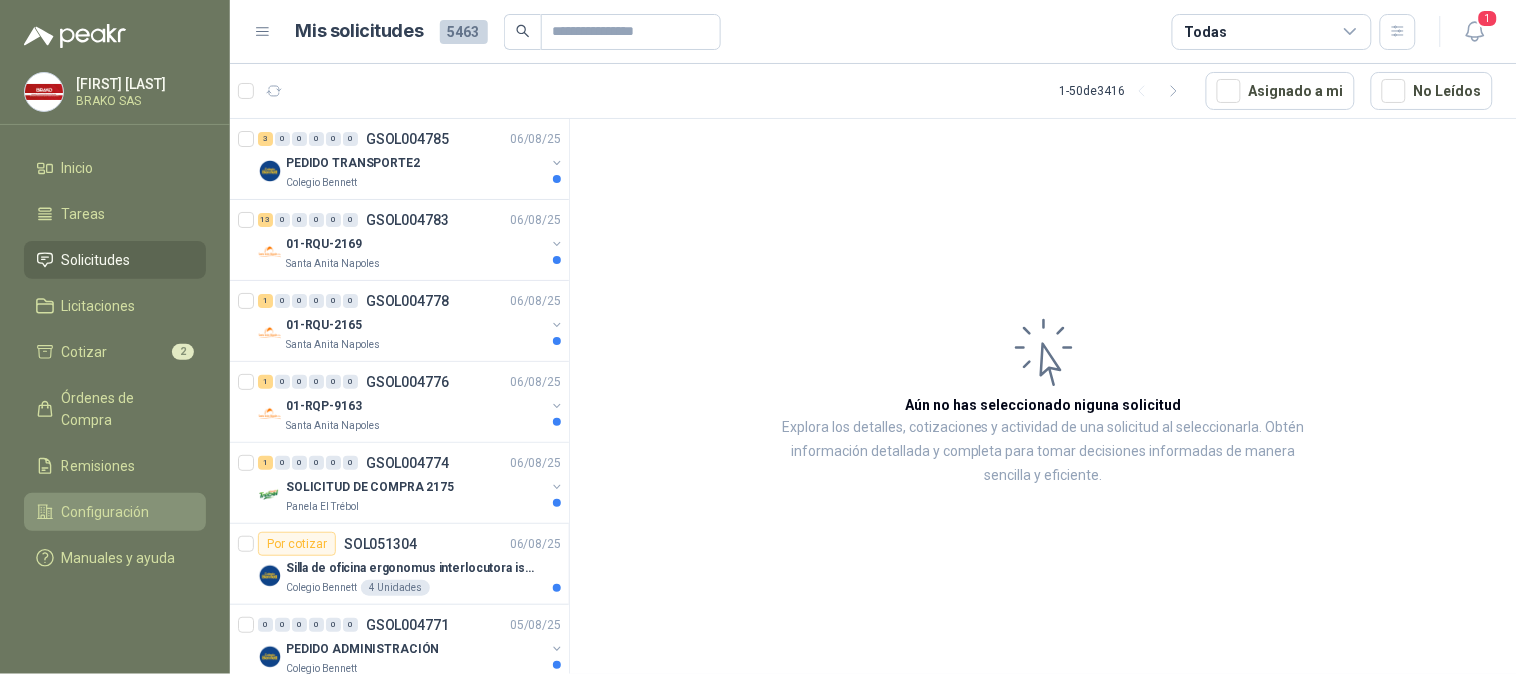 click on "Configuración" at bounding box center [106, 512] 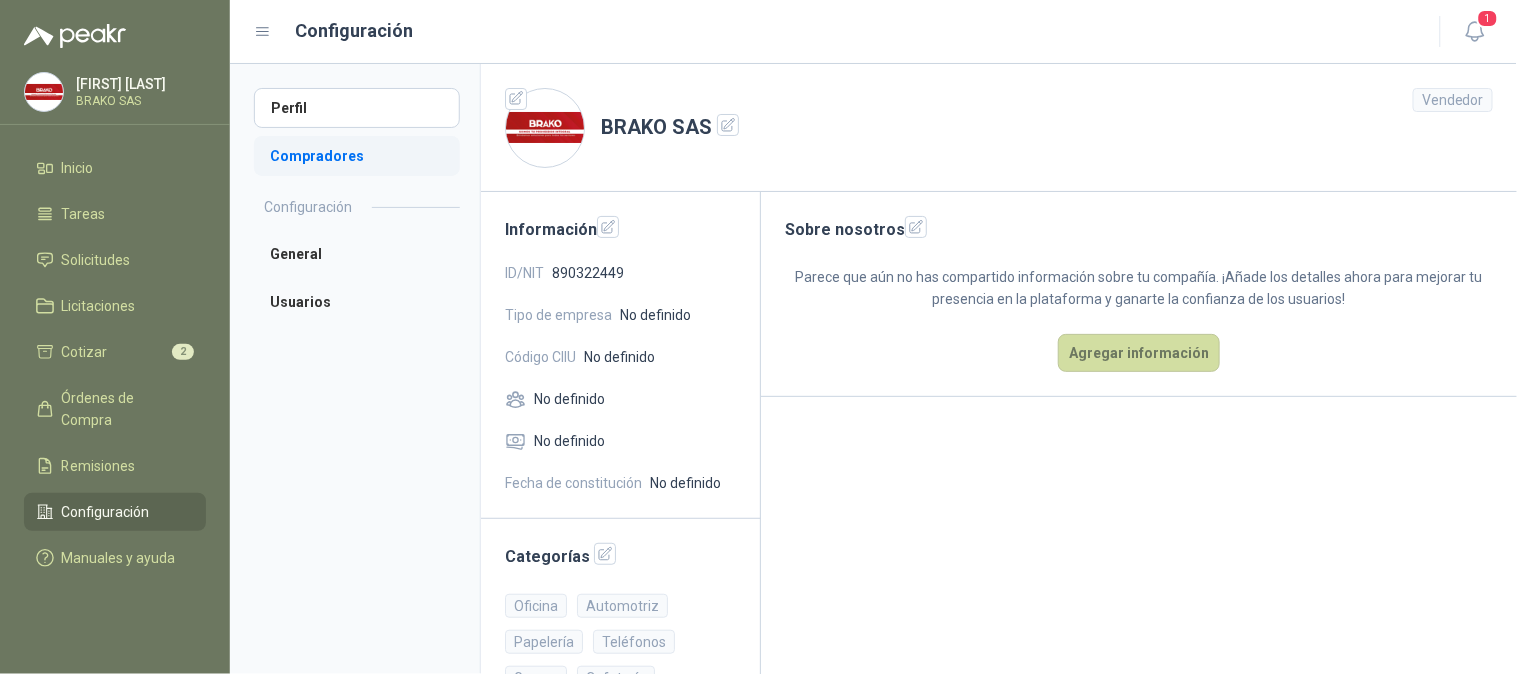 click on "Compradores" at bounding box center (357, 156) 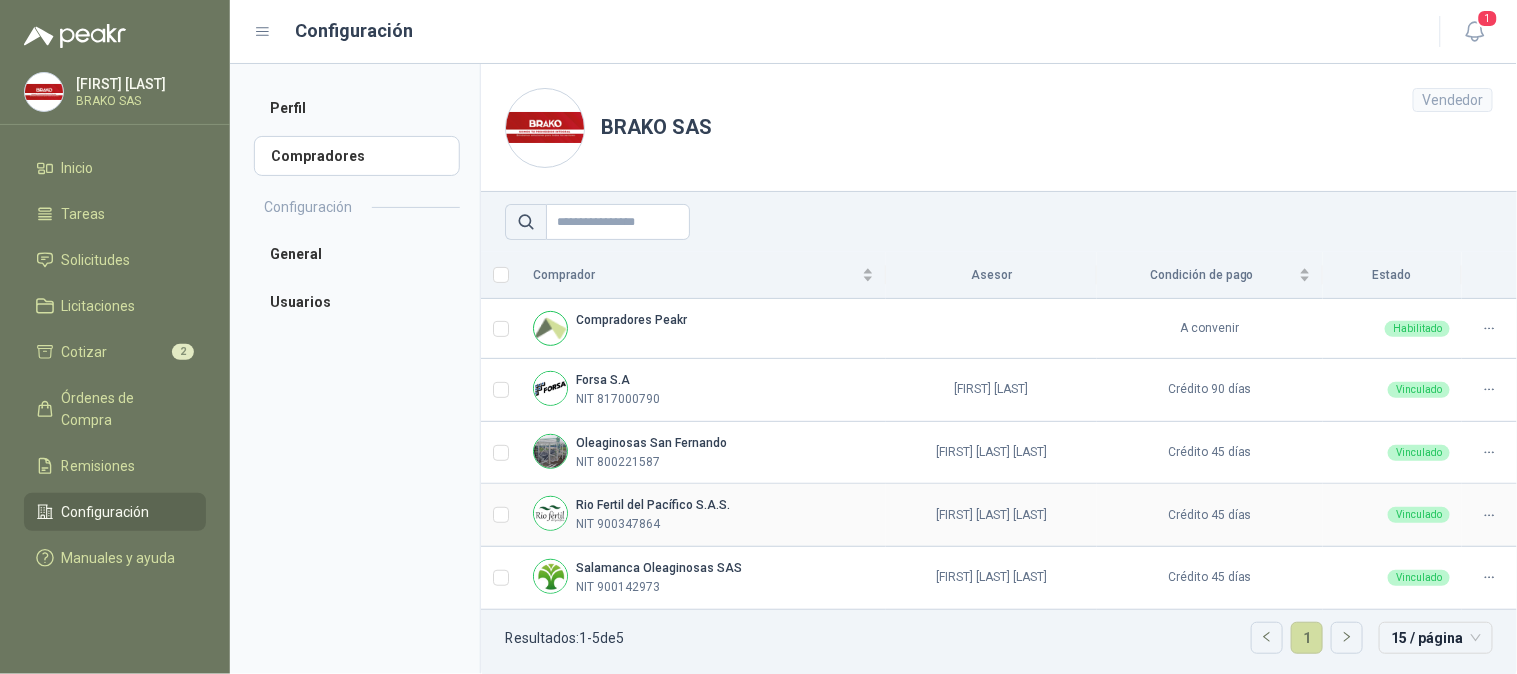 scroll, scrollTop: 4, scrollLeft: 0, axis: vertical 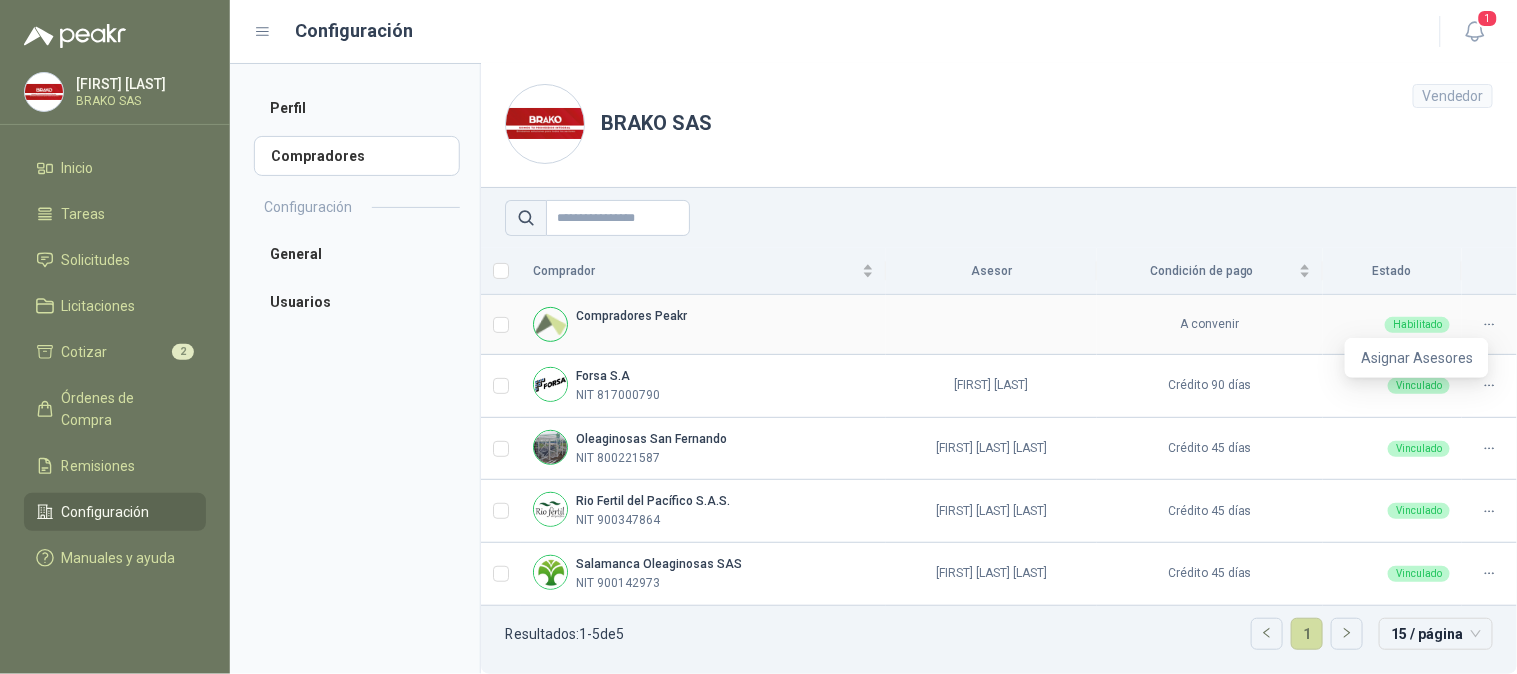 click 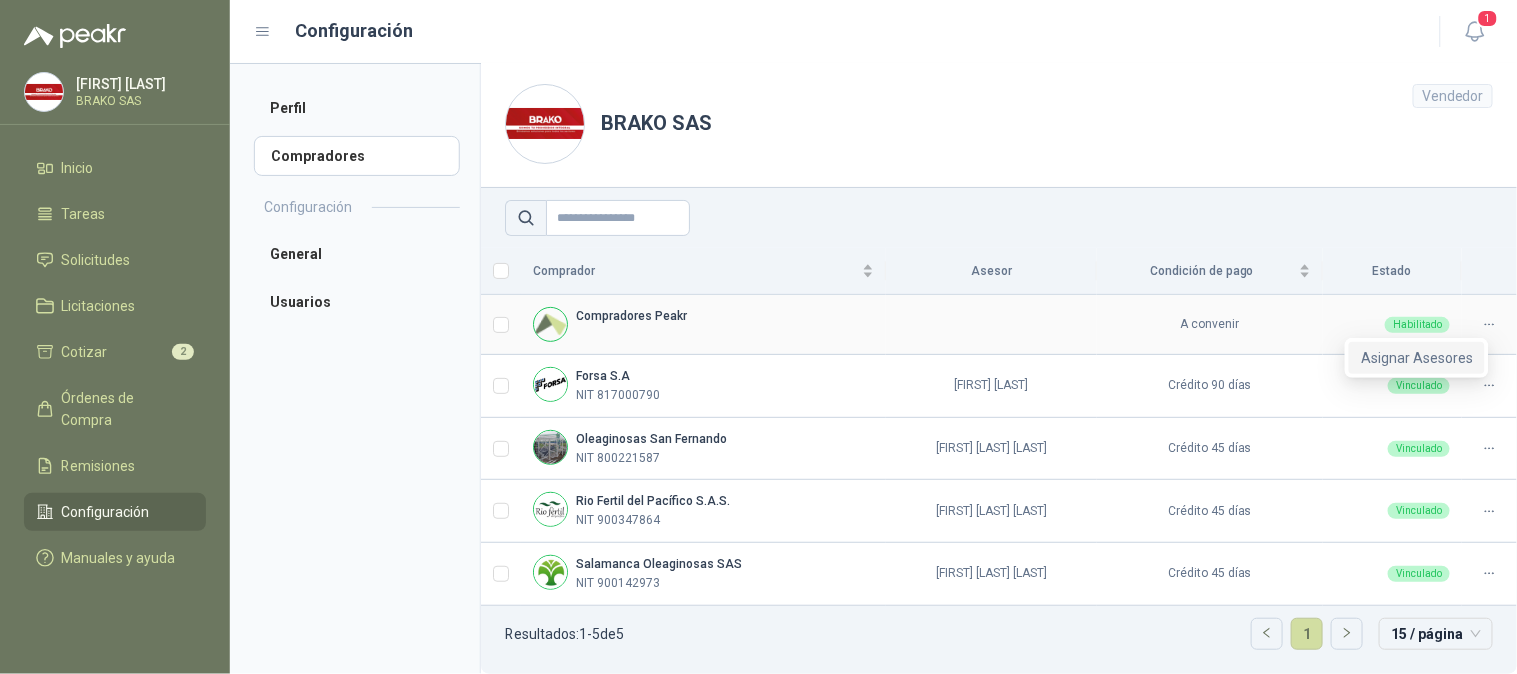 click on "Asignar Asesores" at bounding box center (1417, 358) 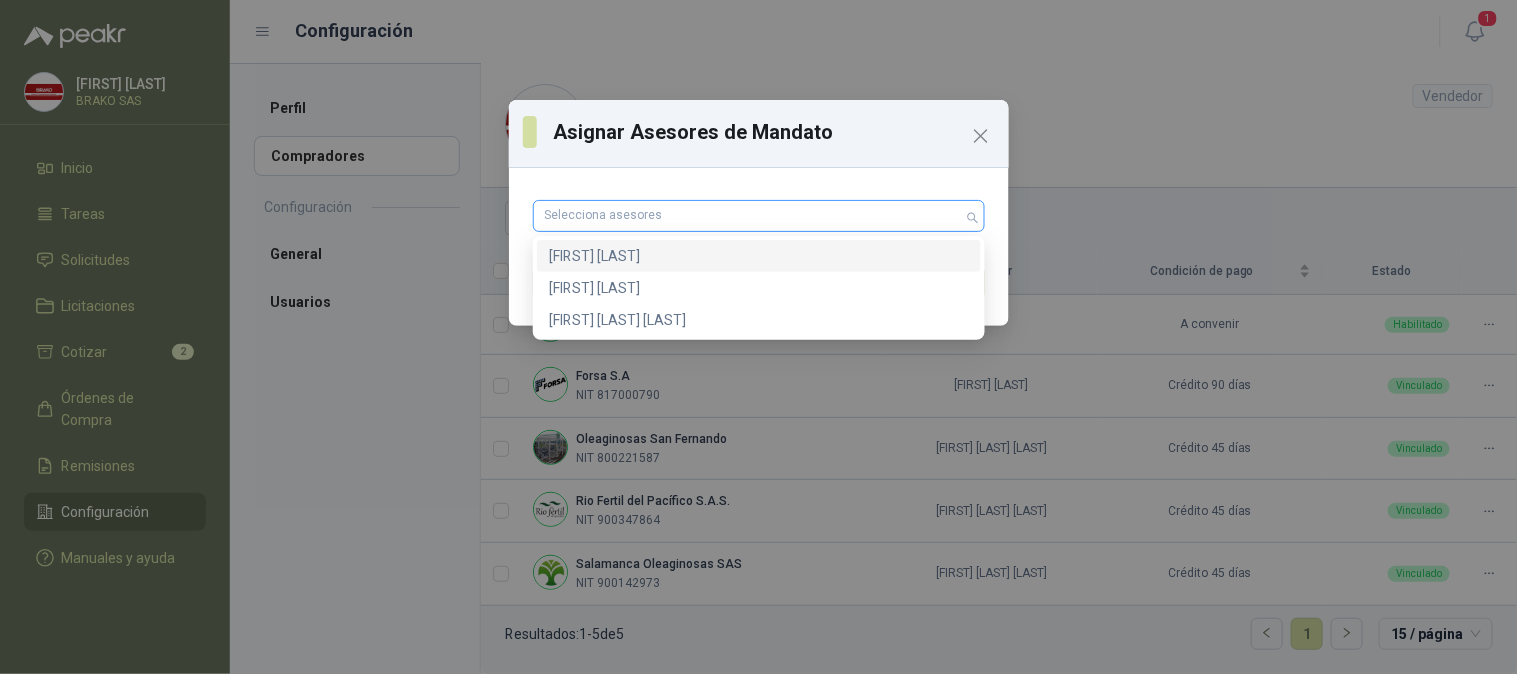 click on "Selecciona asesores" at bounding box center [759, 216] 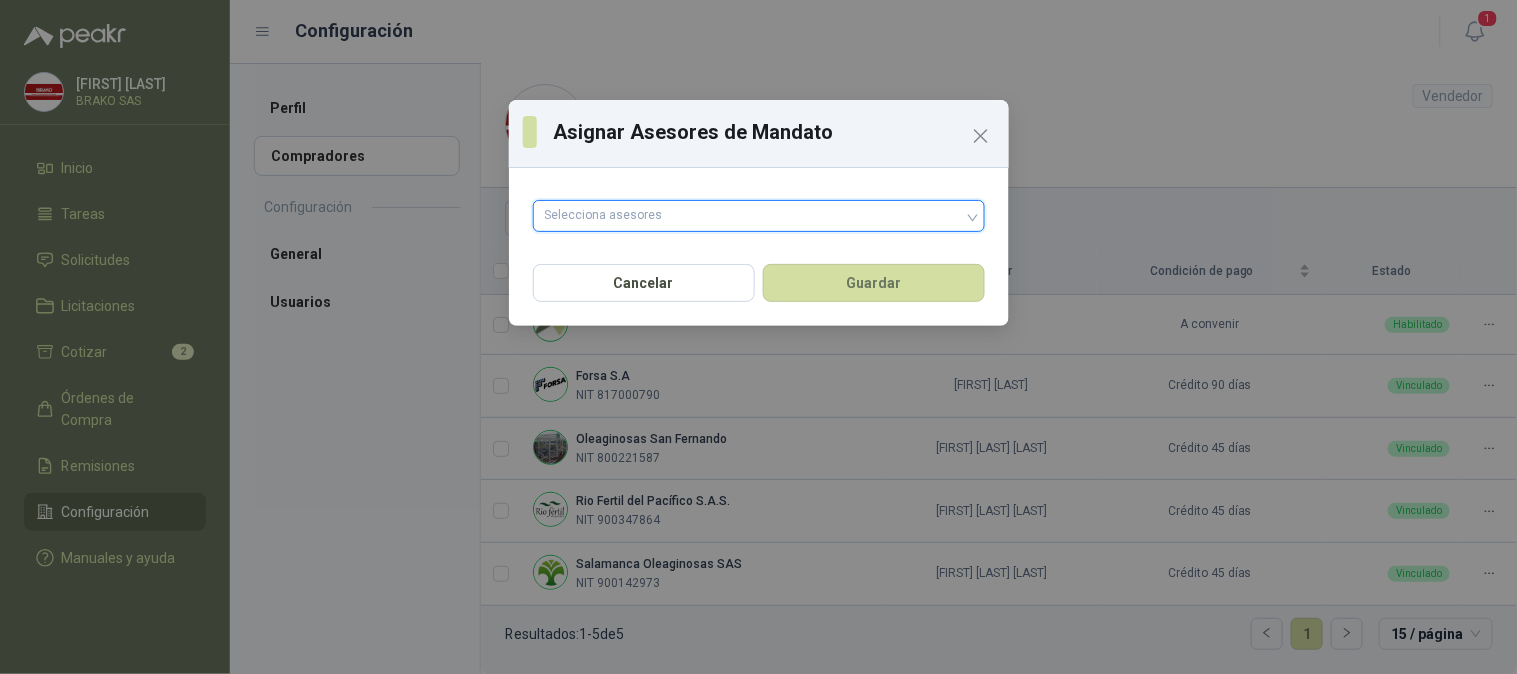 click at bounding box center [748, 216] 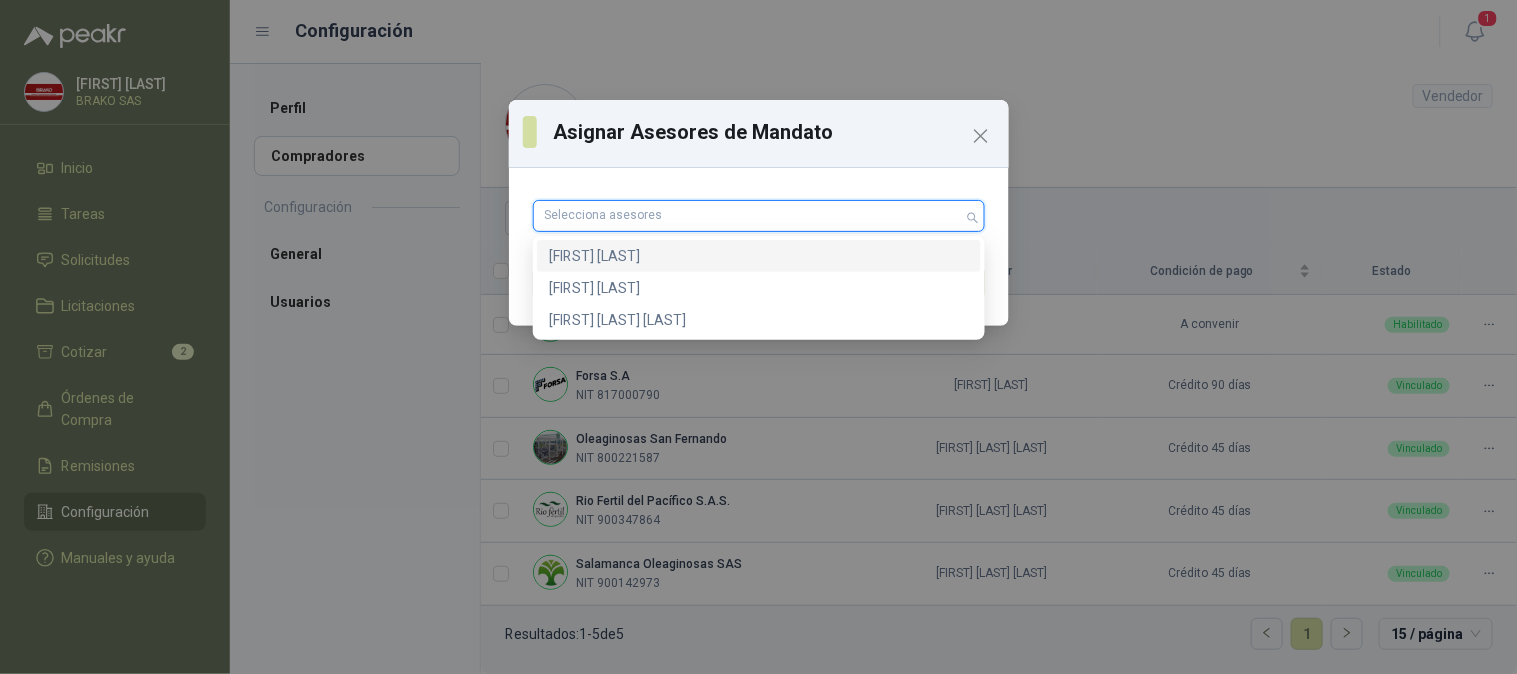 click on "Selecciona asesores" at bounding box center (759, 216) 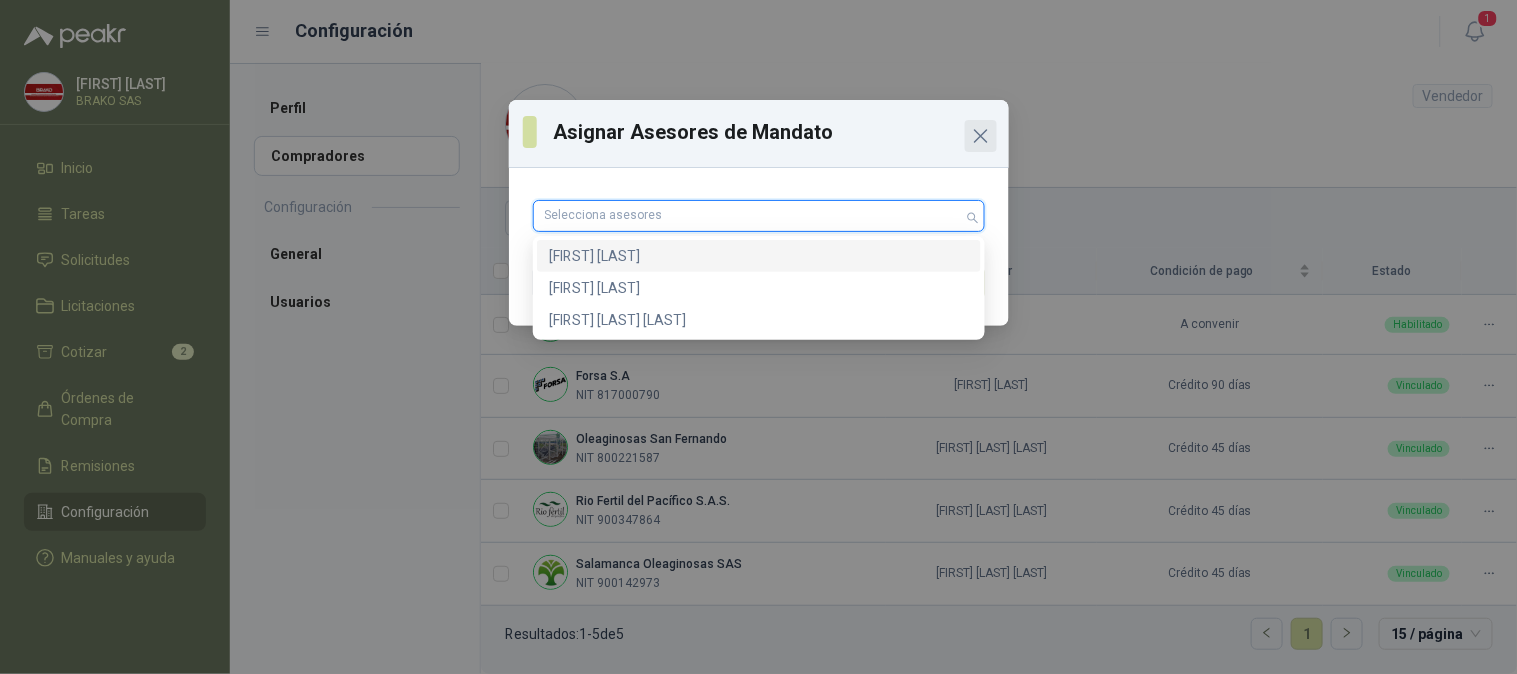 click 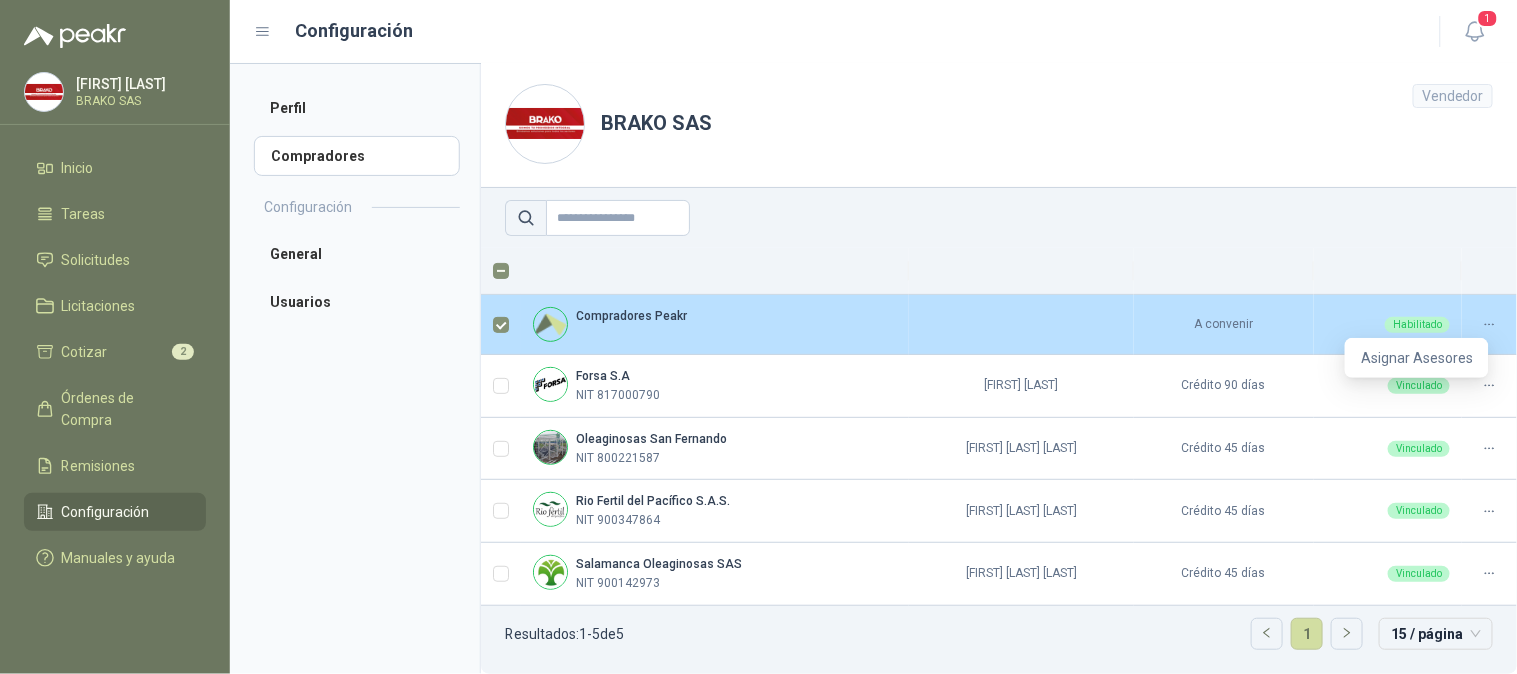 click 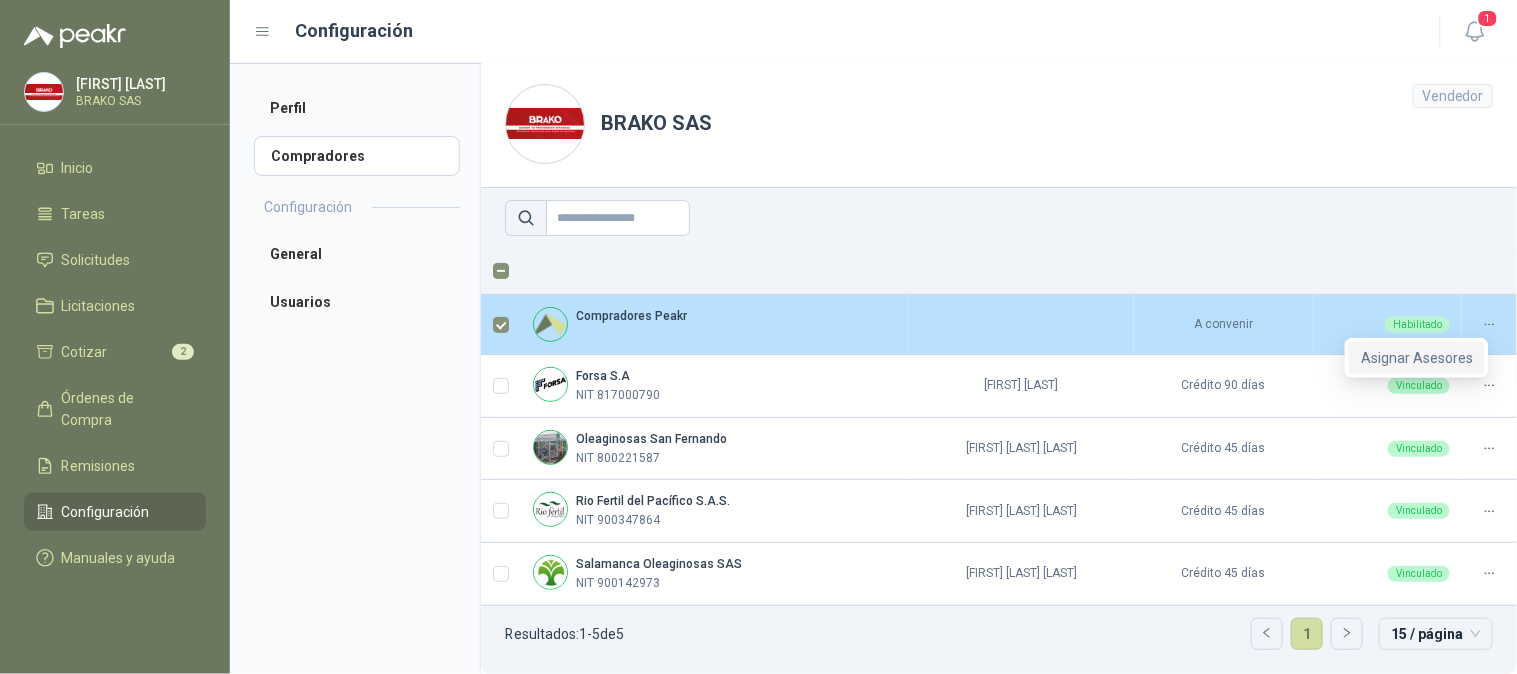 click on "Asignar Asesores" at bounding box center [1417, 358] 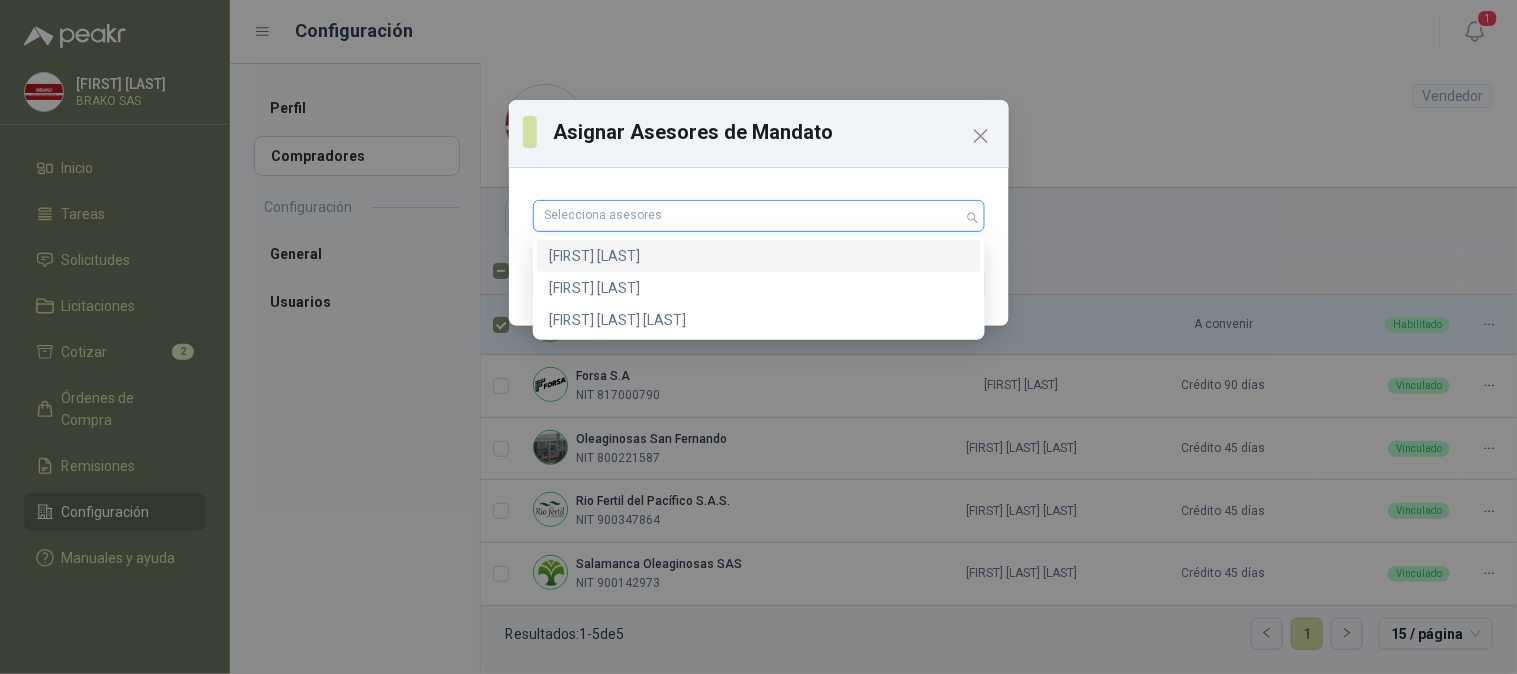 click on "Selecciona asesores" at bounding box center (759, 216) 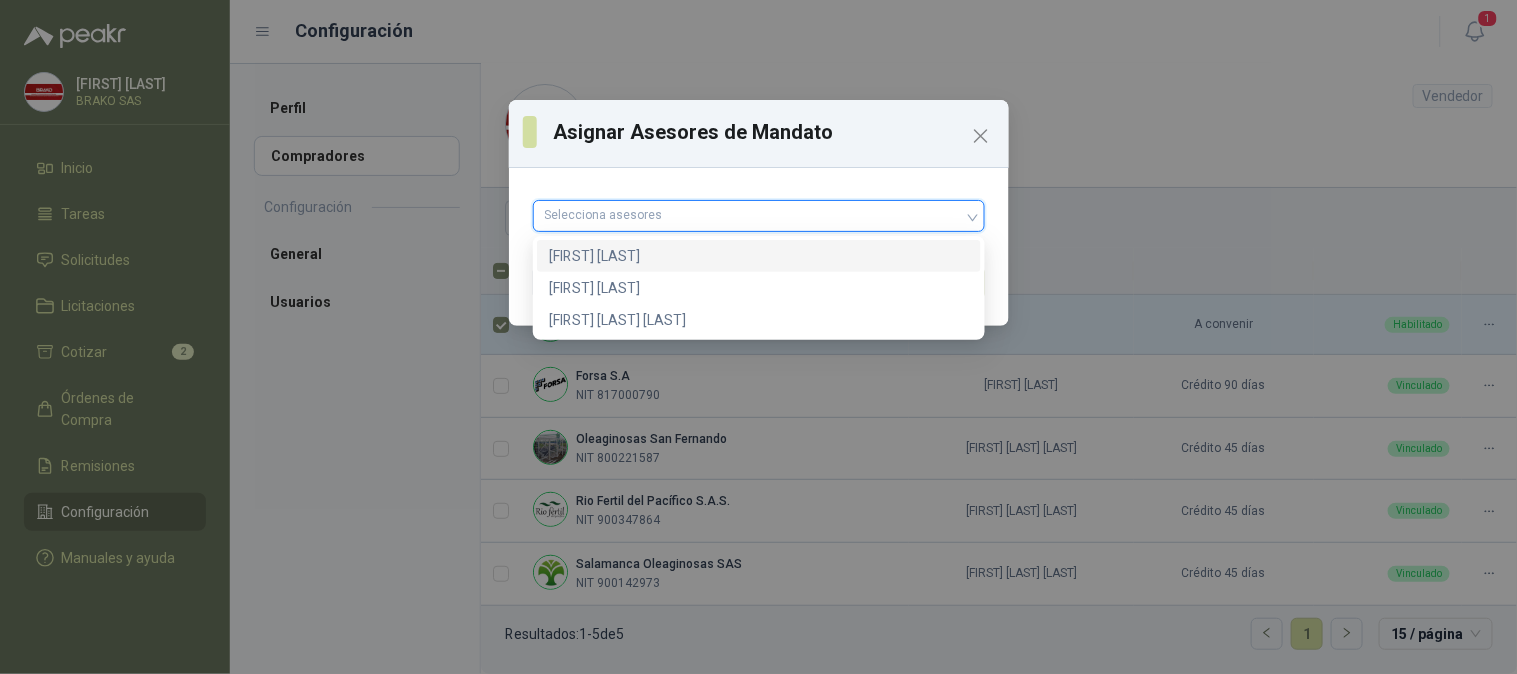 click on "Selecciona asesores" at bounding box center (759, 216) 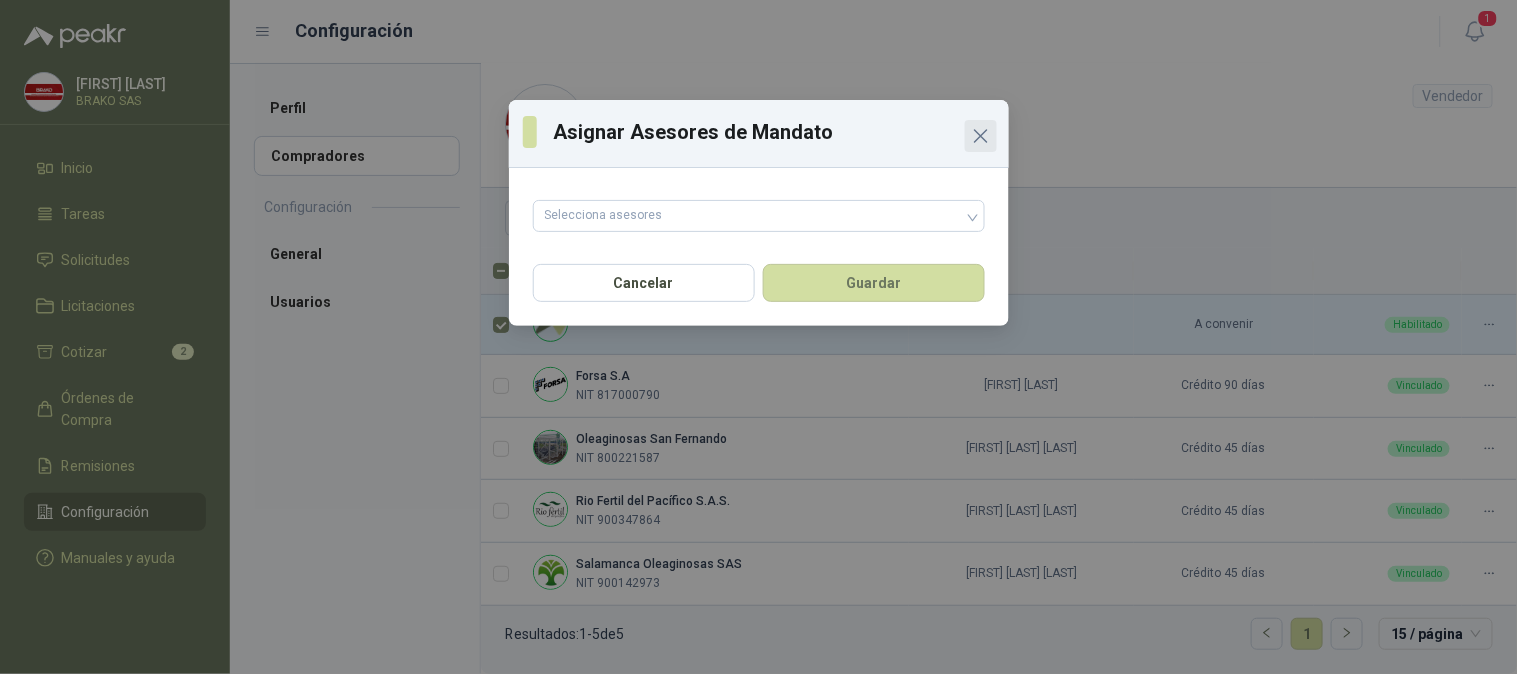 click 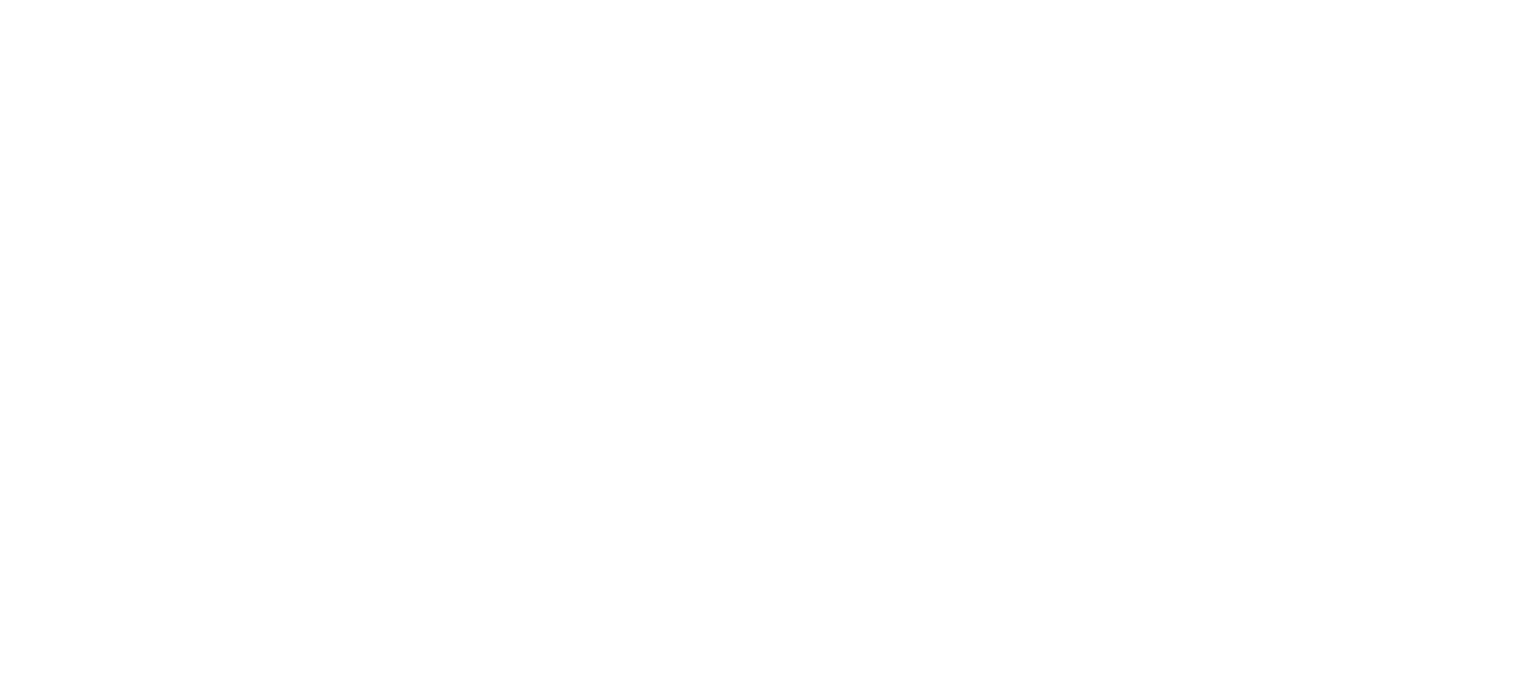scroll, scrollTop: 0, scrollLeft: 0, axis: both 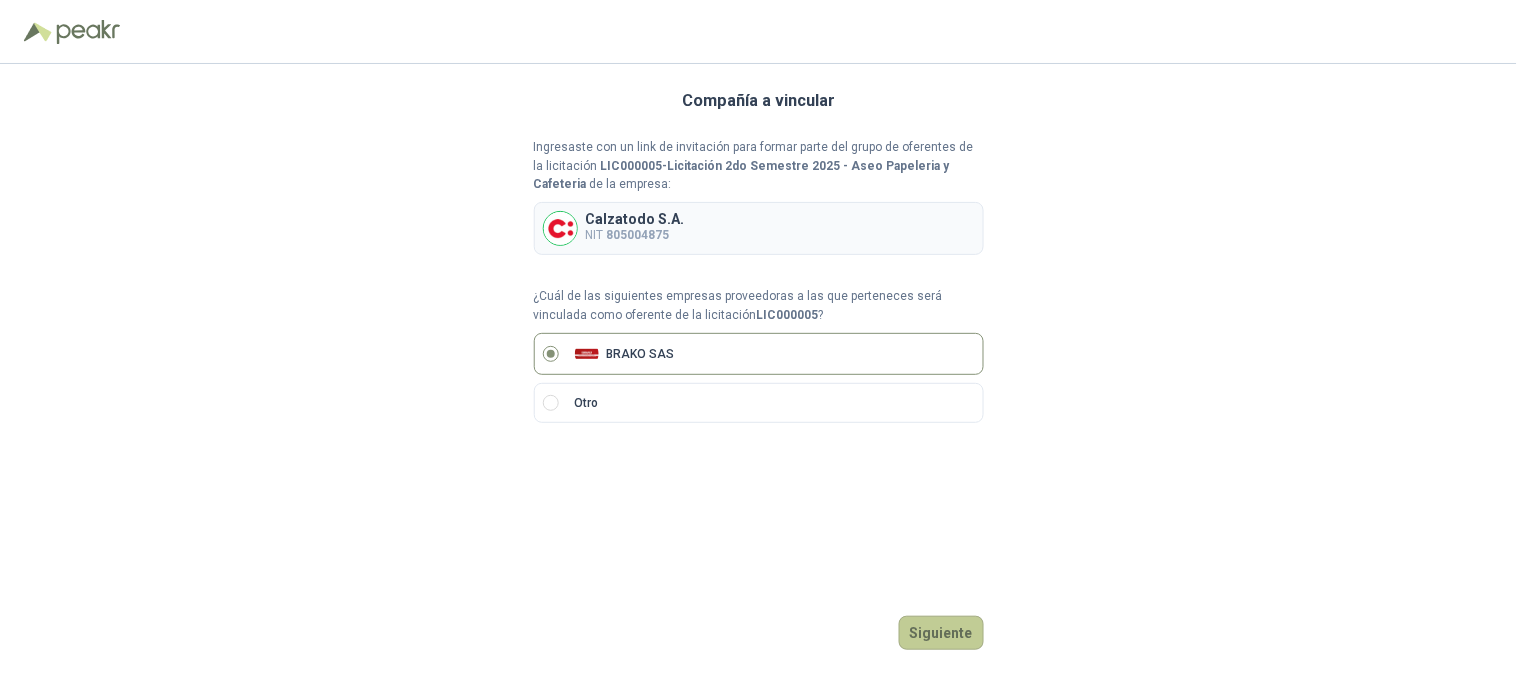 click on "Siguiente" at bounding box center [941, 633] 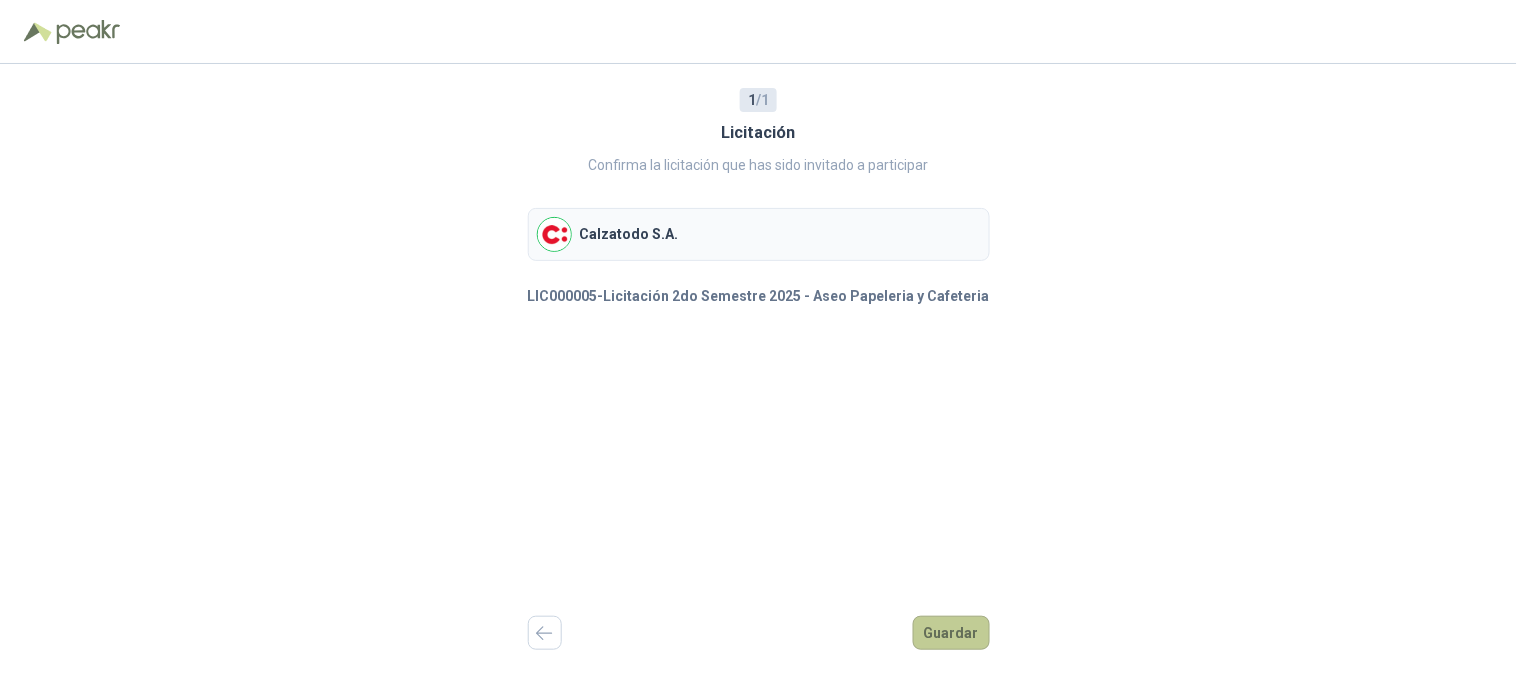 click on "Guardar" at bounding box center (951, 633) 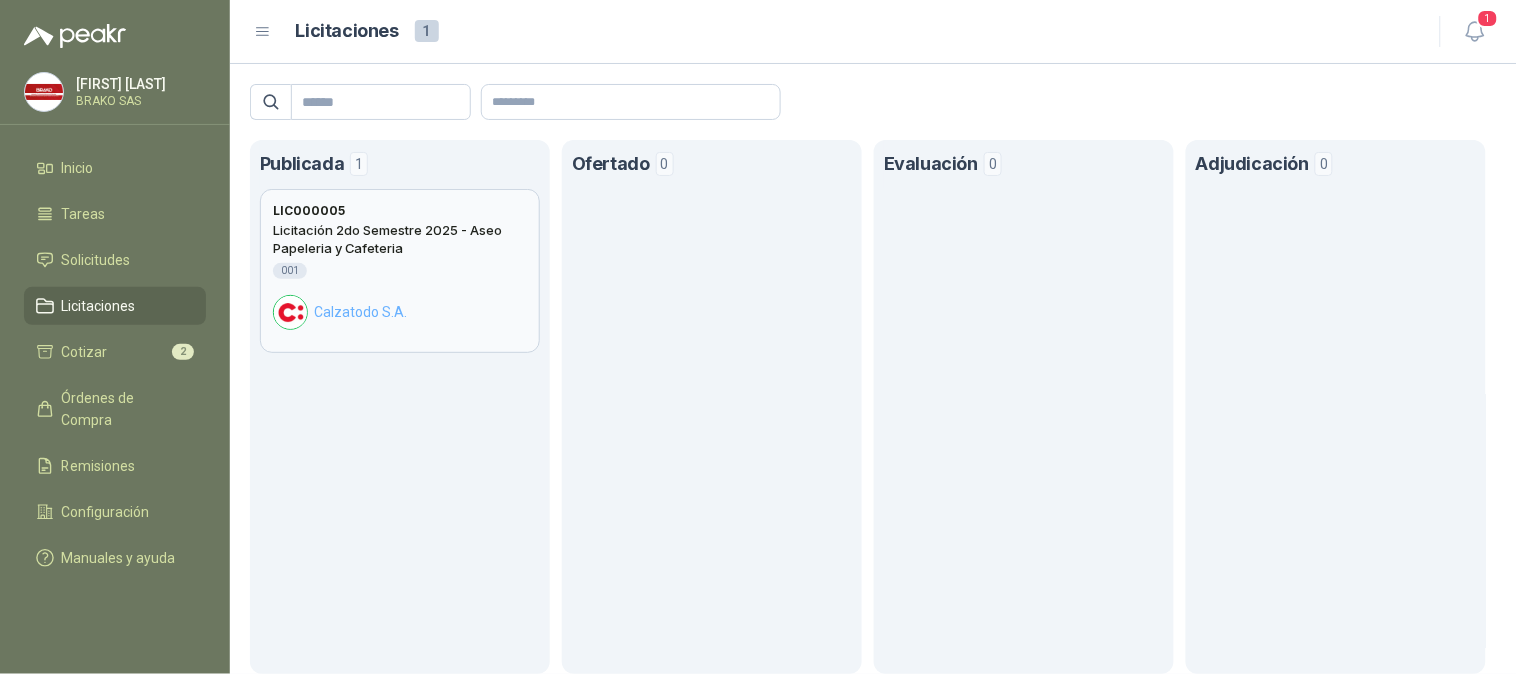click on "Licitación 2do Semestre 2025 - Aseo Papeleria y Cafeteria" at bounding box center [400, 239] 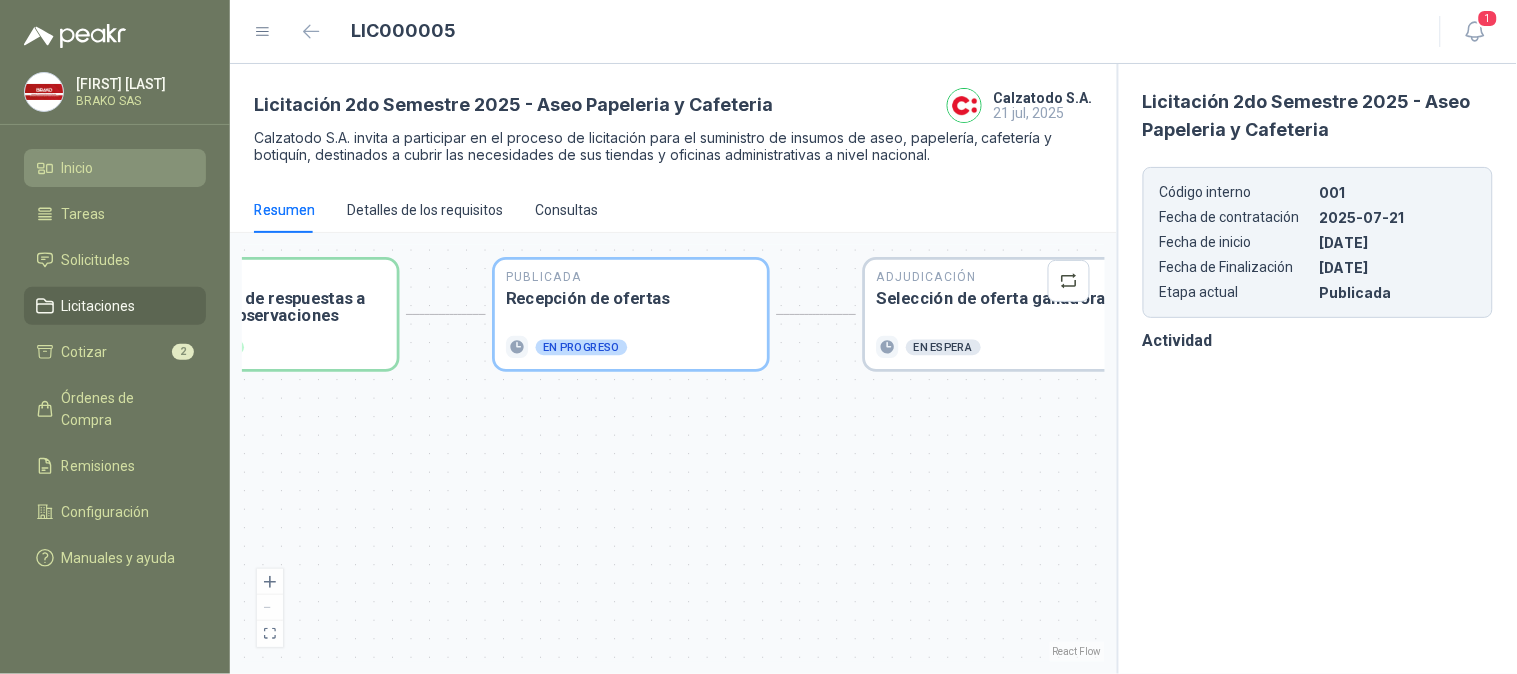click on "Inicio" at bounding box center (78, 168) 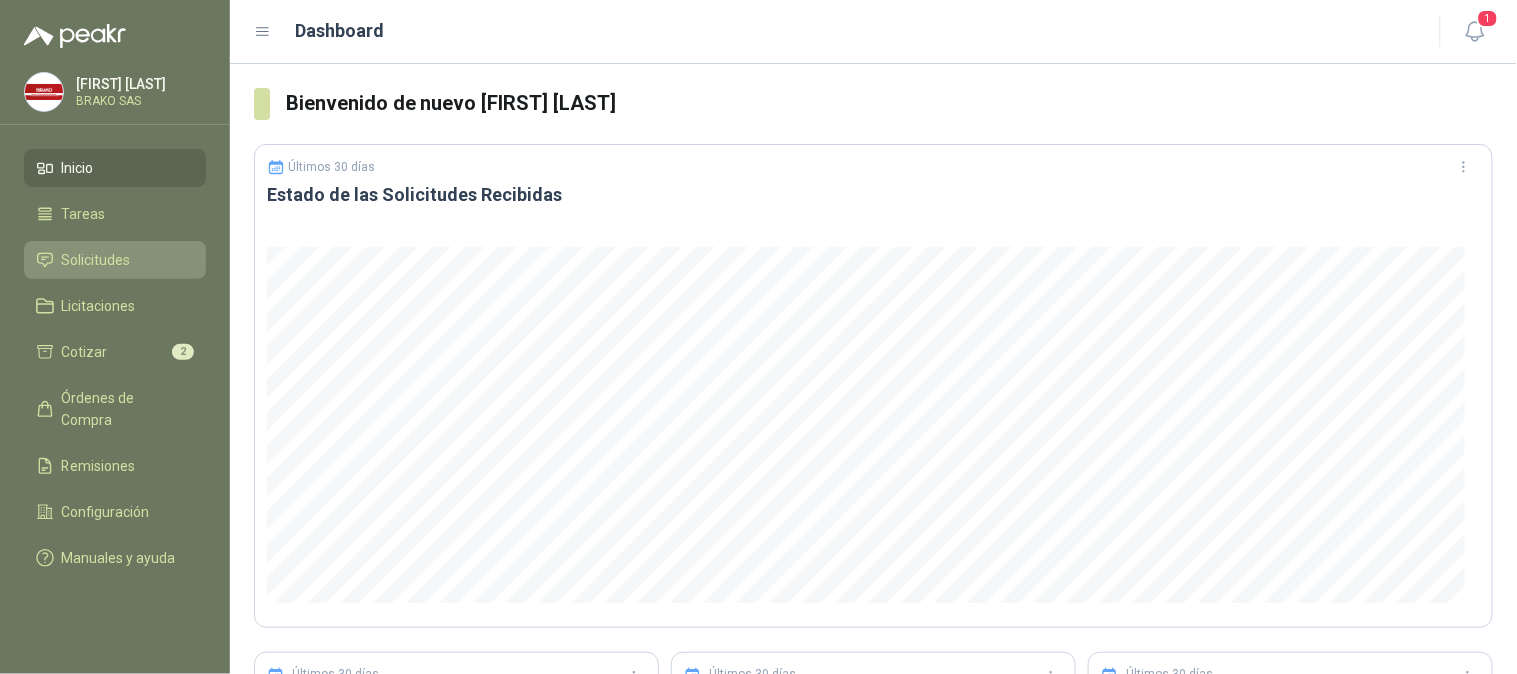 click on "Solicitudes" at bounding box center (115, 260) 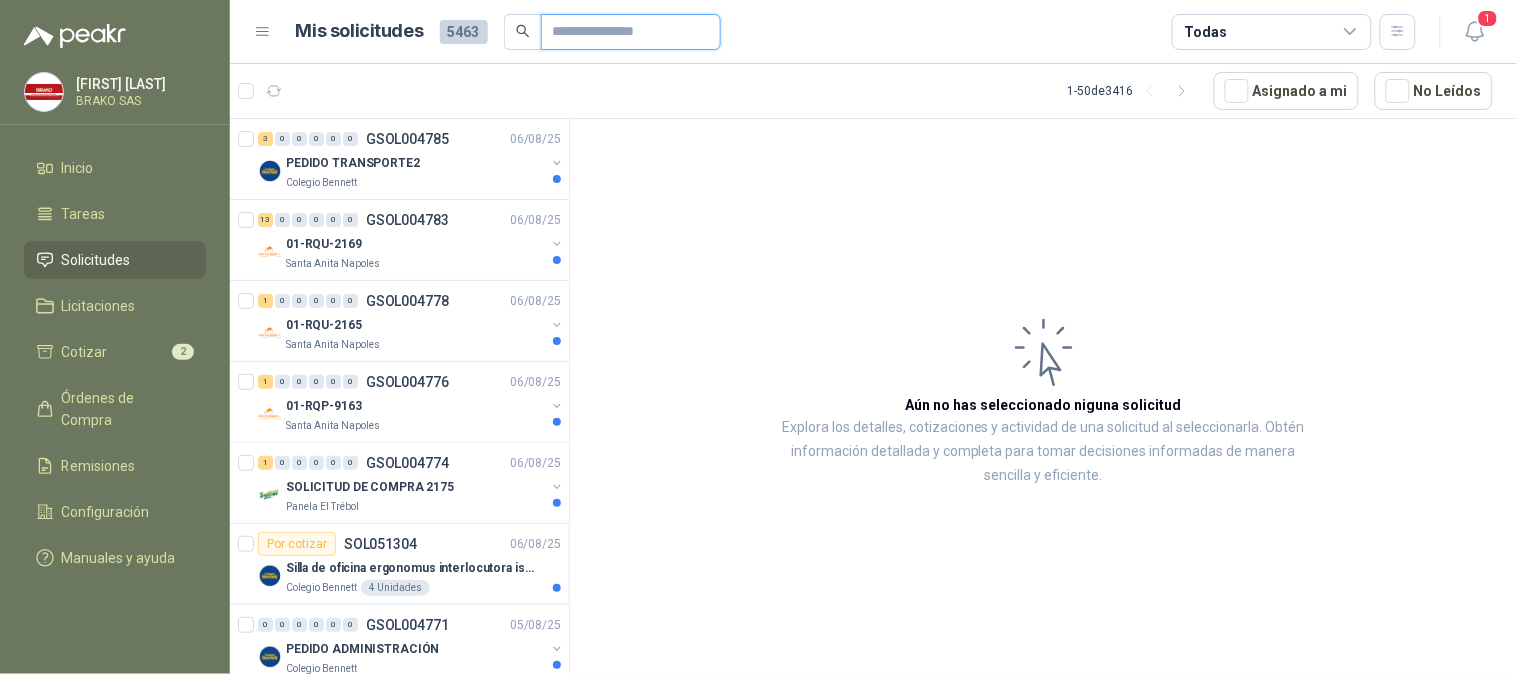 click at bounding box center [623, 32] 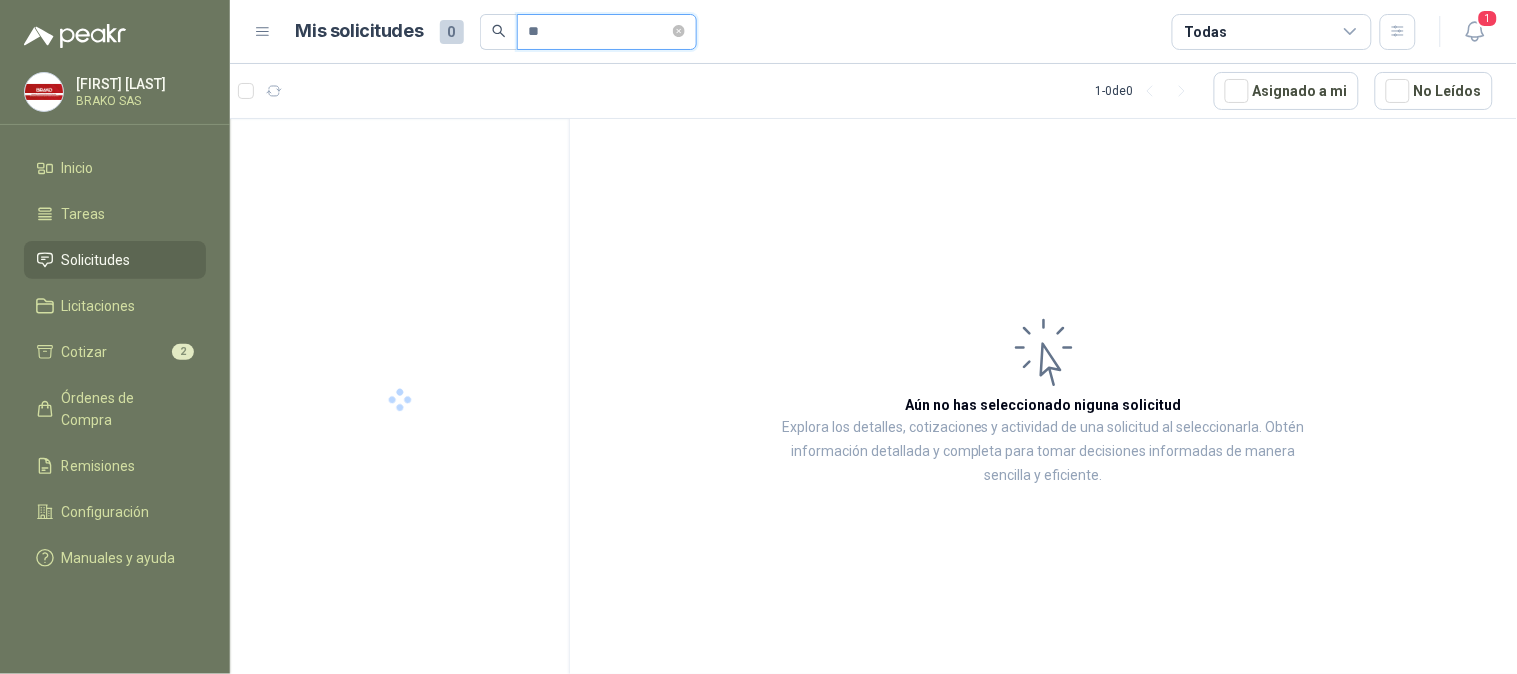 type on "*" 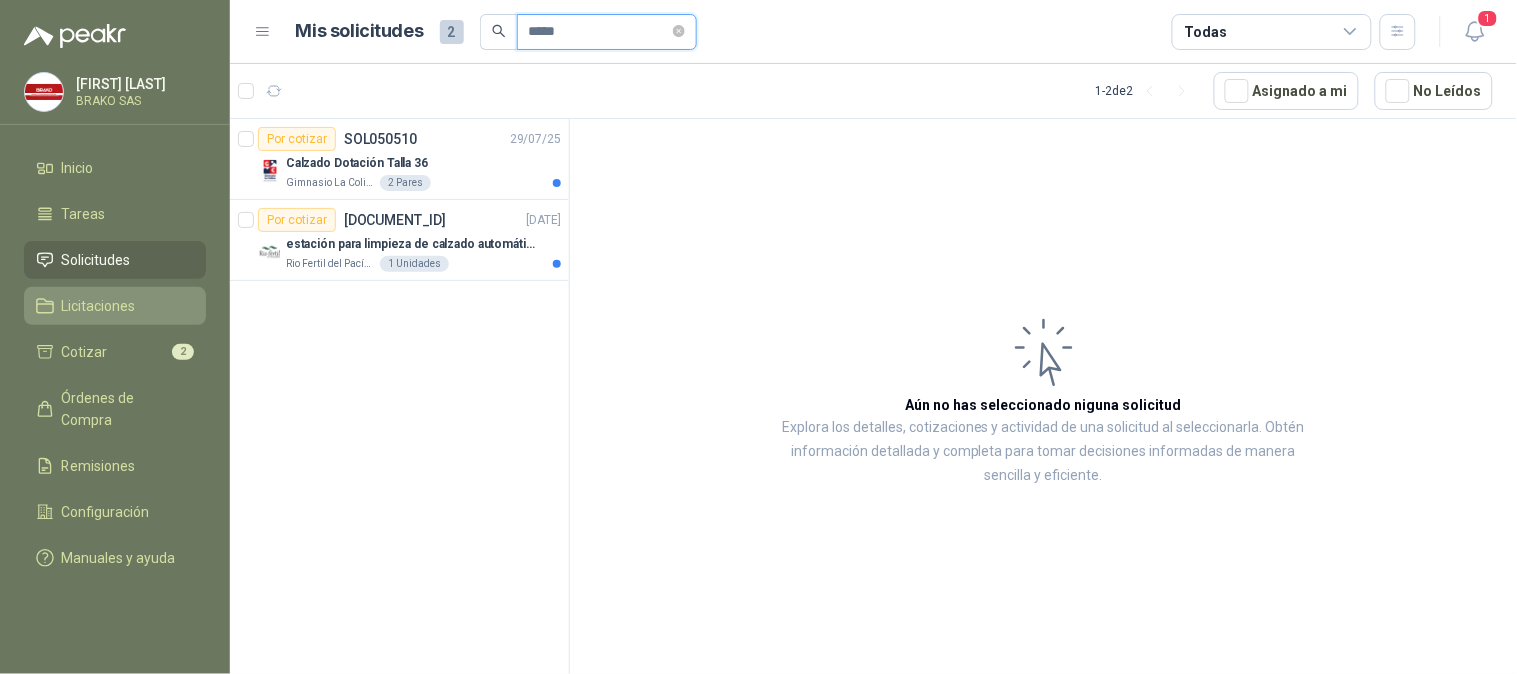 type on "*****" 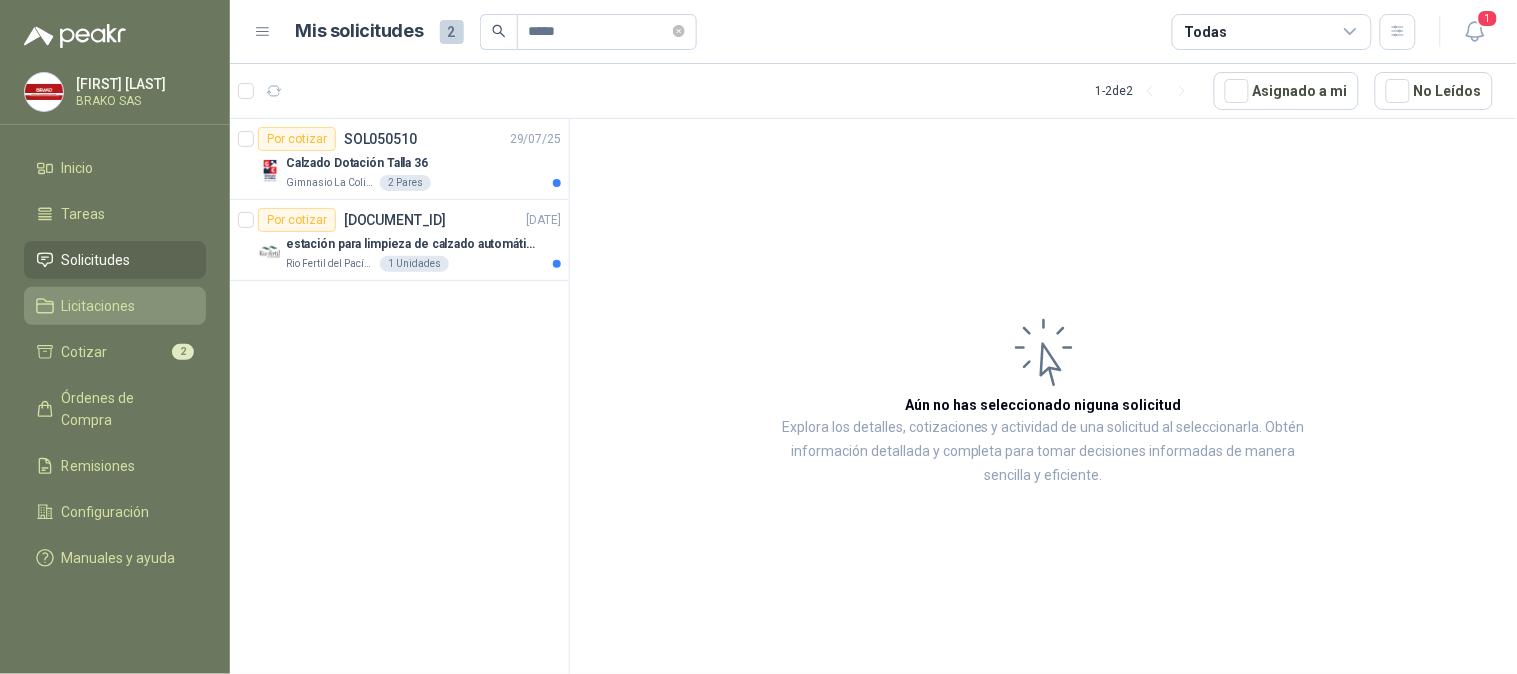 click on "Licitaciones" at bounding box center [115, 306] 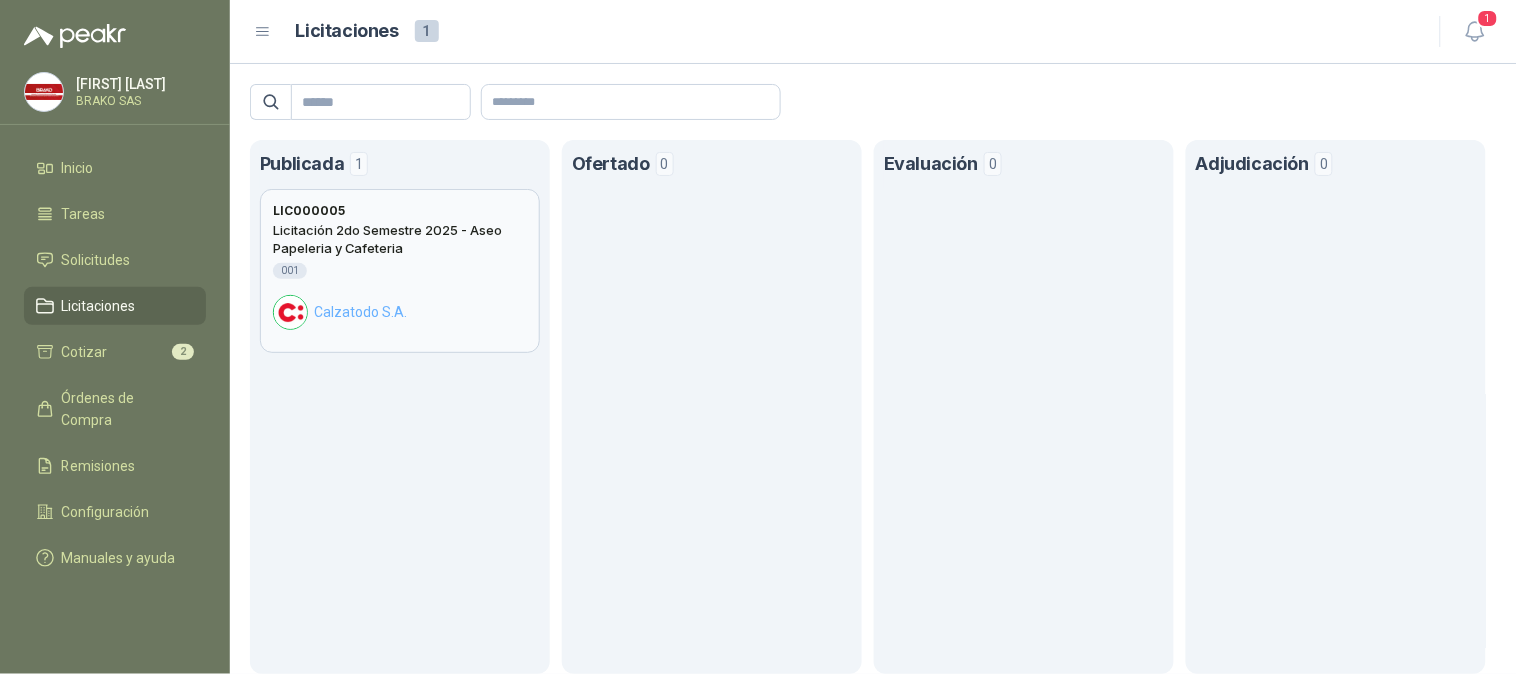 click at bounding box center [290, 312] 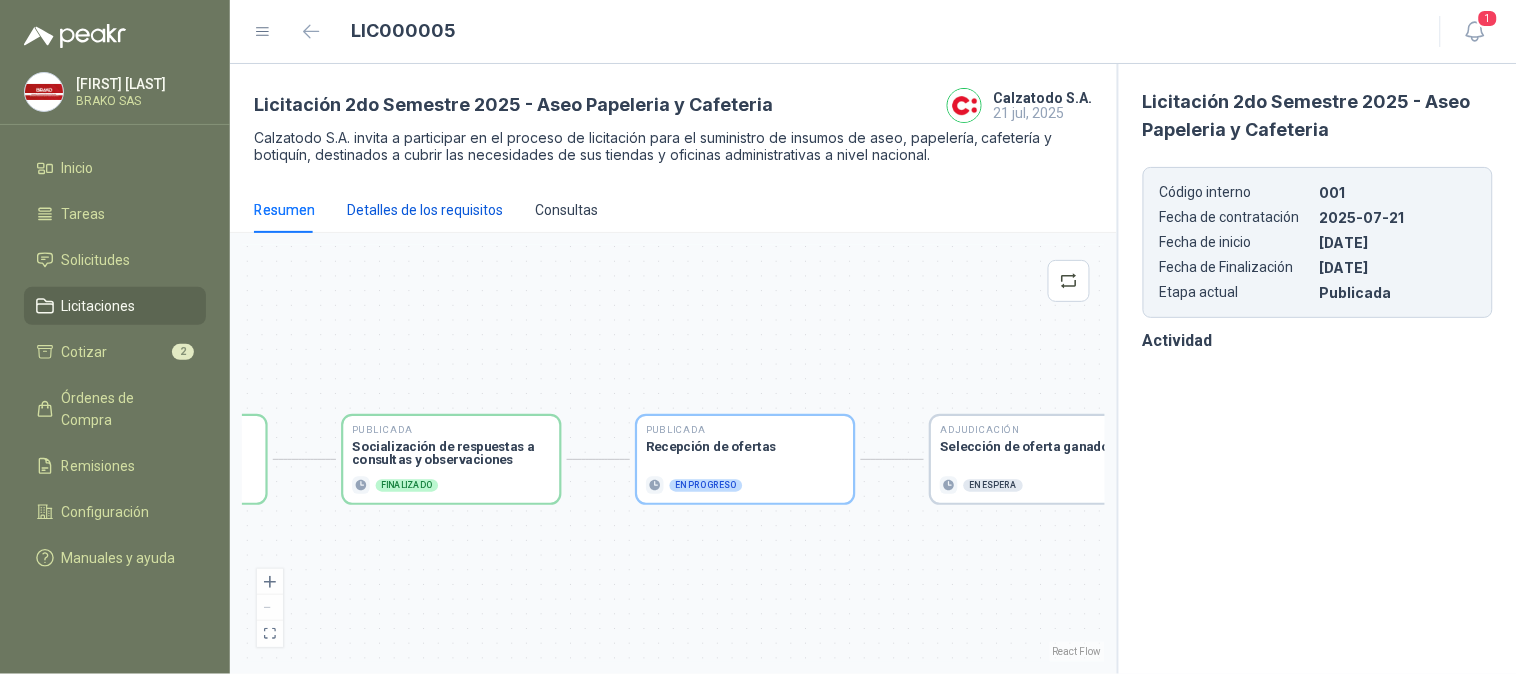 click on "Detalles de los requisitos" at bounding box center (425, 210) 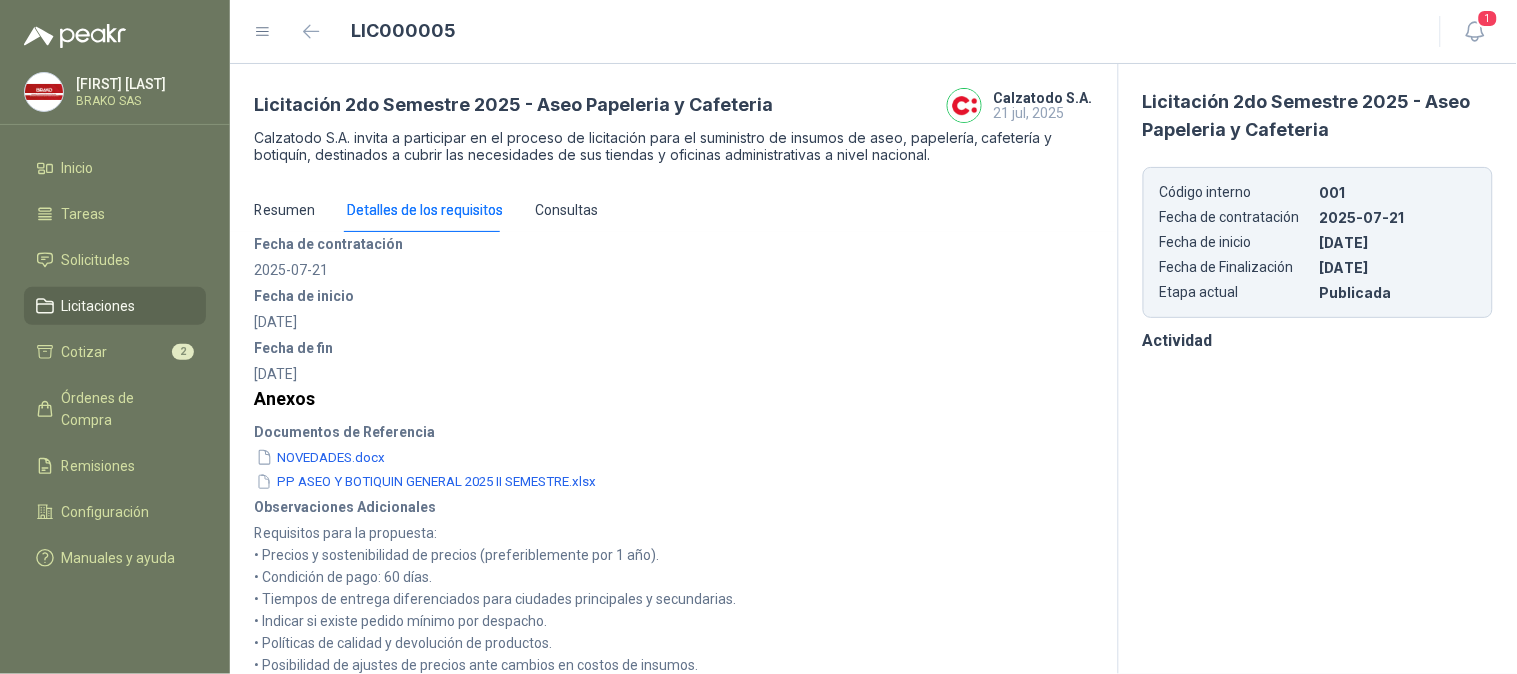 scroll, scrollTop: 486, scrollLeft: 0, axis: vertical 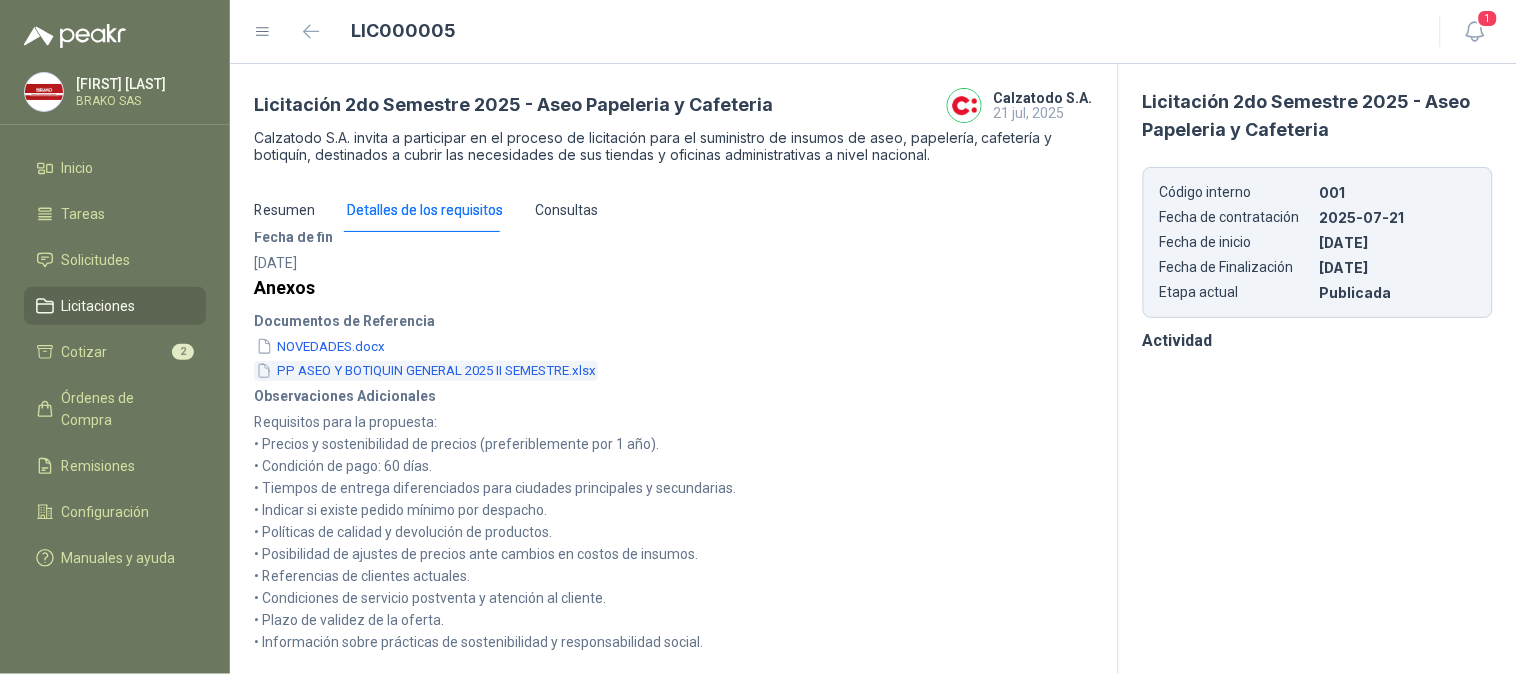 click on "PP ASEO Y BOTIQUIN GENERAL 2025 II SEMESTRE.xlsx" at bounding box center (426, 371) 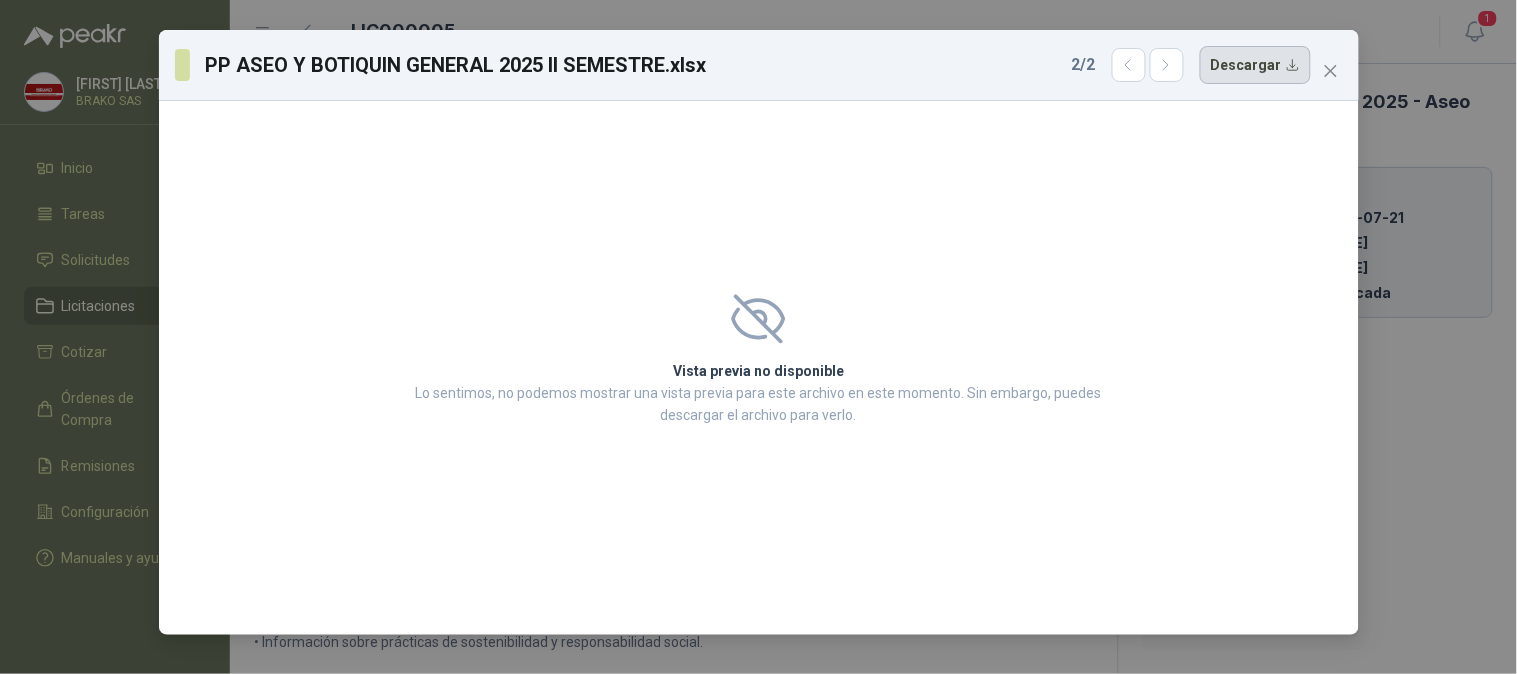 click on "Descargar" at bounding box center [1255, 65] 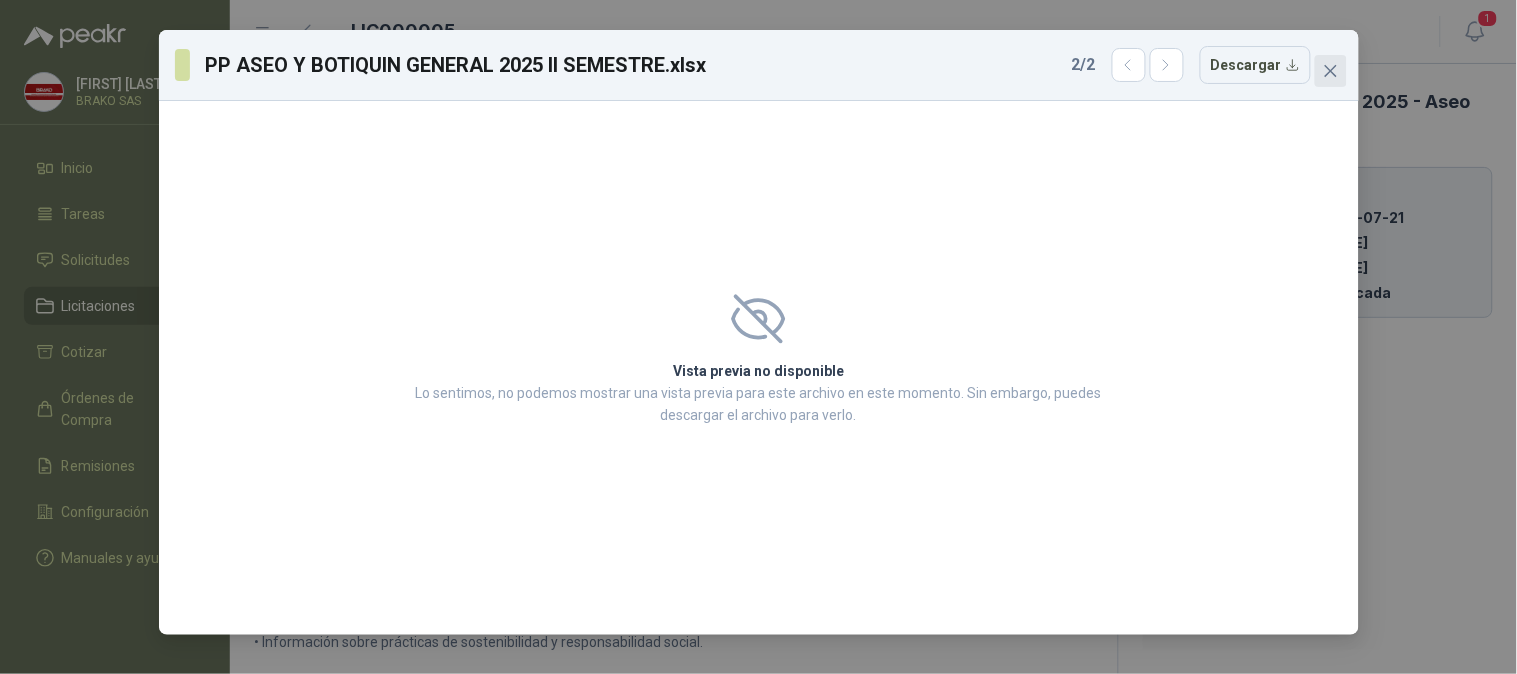 click 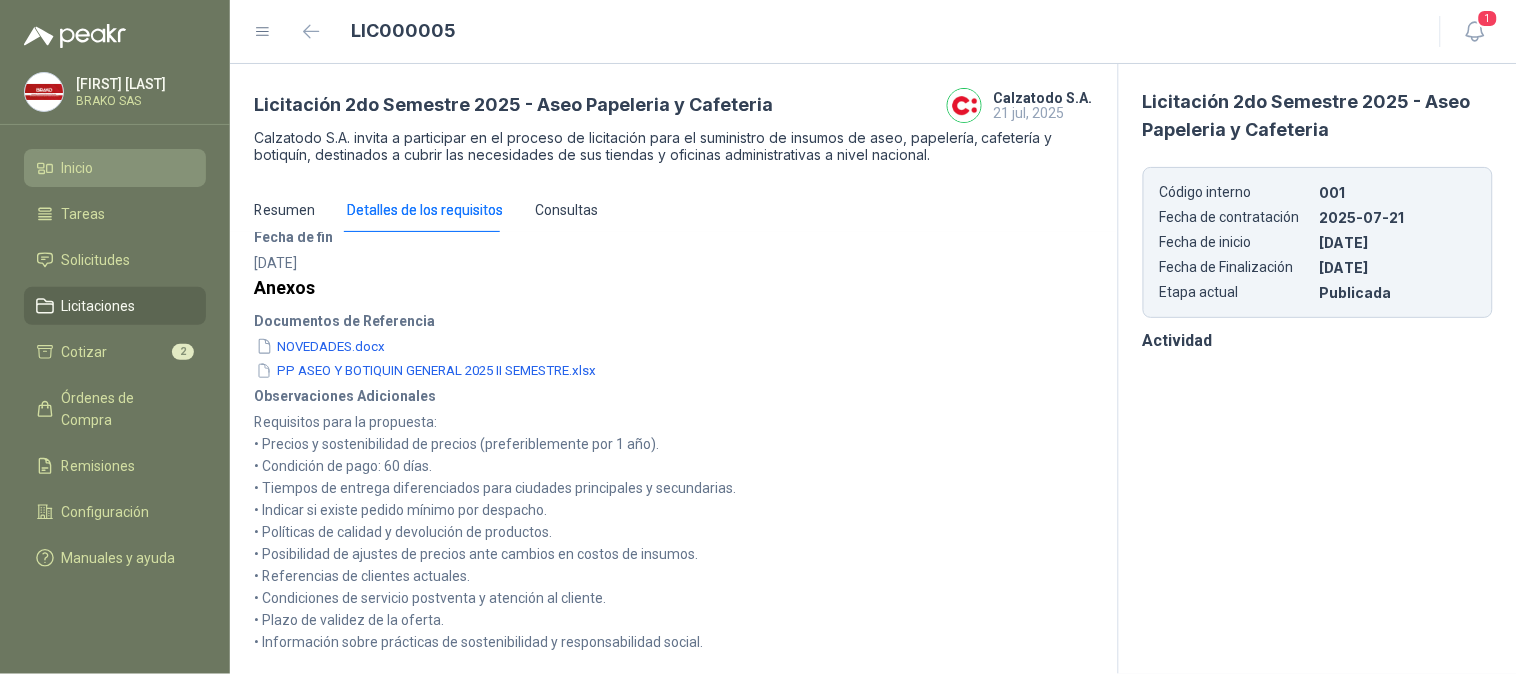 click on "Inicio" at bounding box center (115, 168) 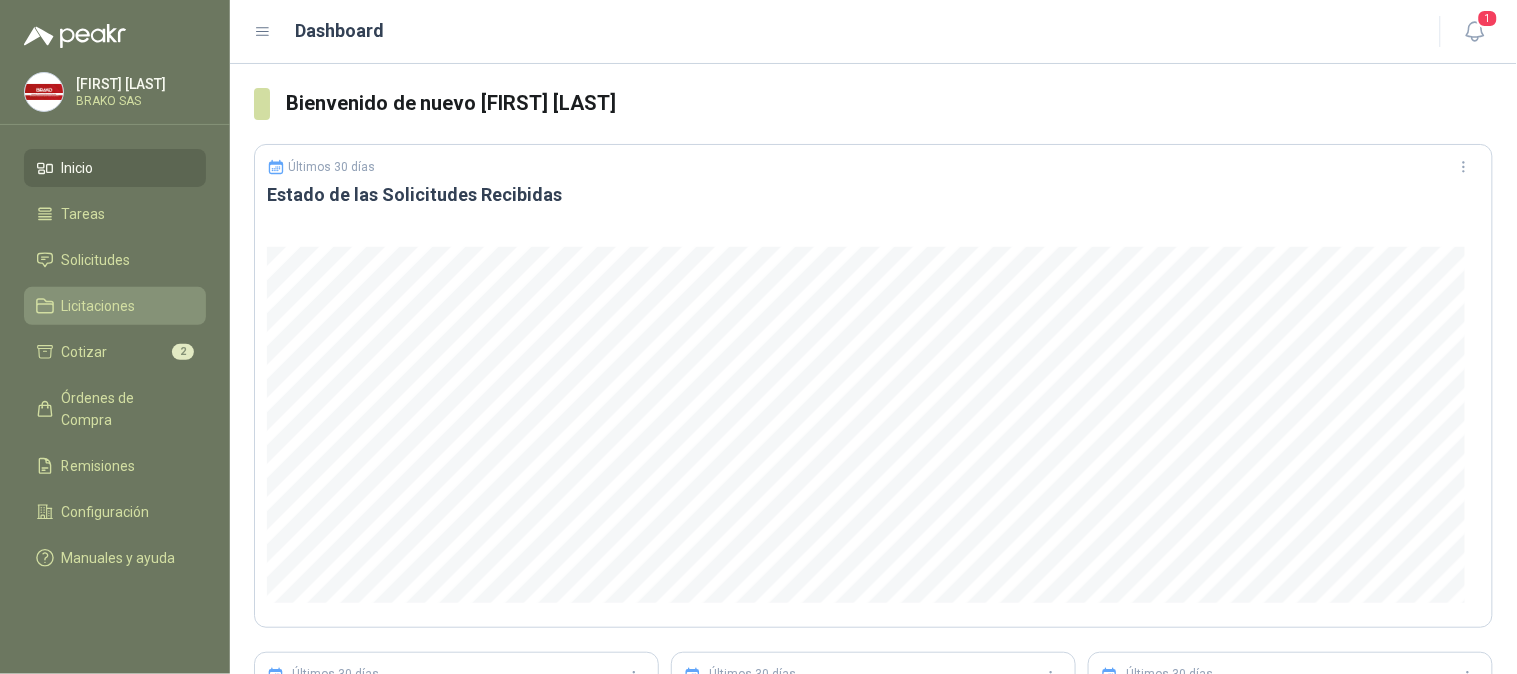 click on "Licitaciones" at bounding box center [99, 306] 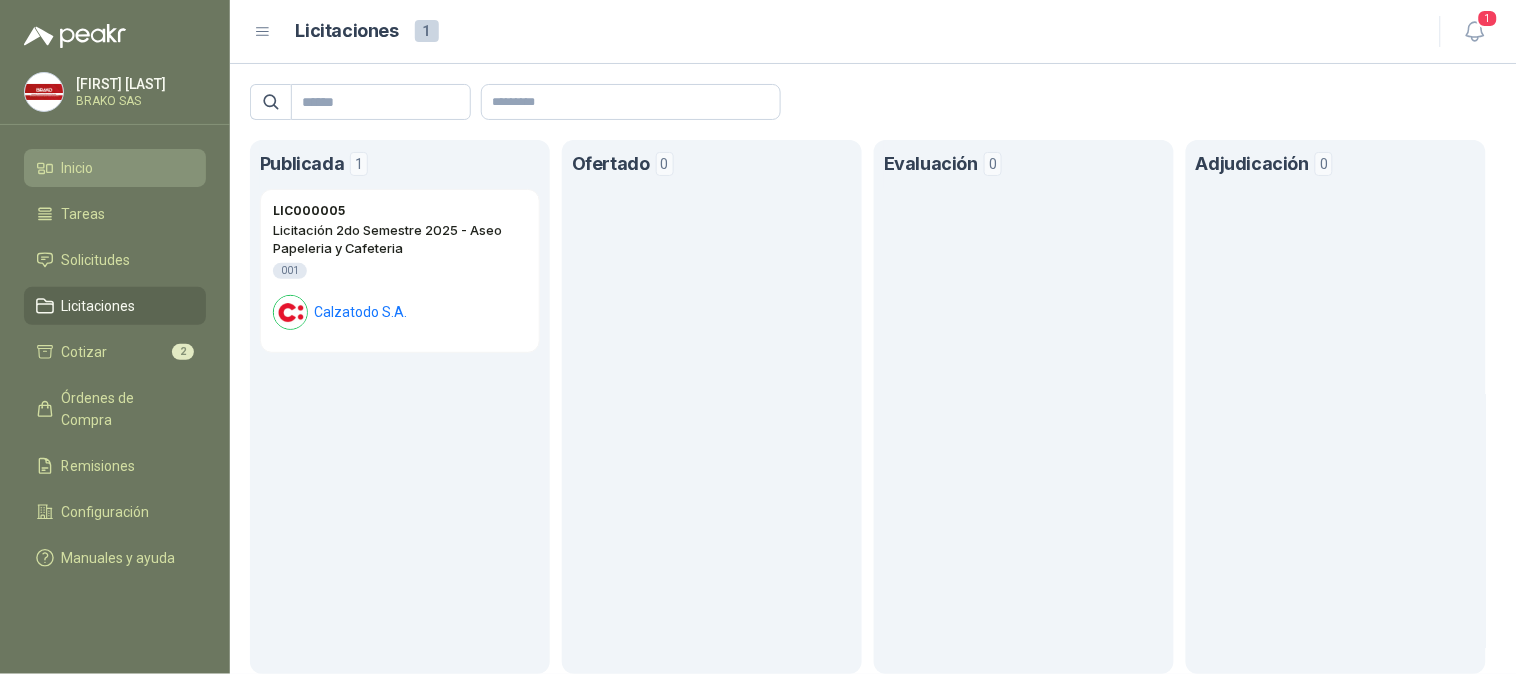 click on "Inicio" at bounding box center [115, 168] 